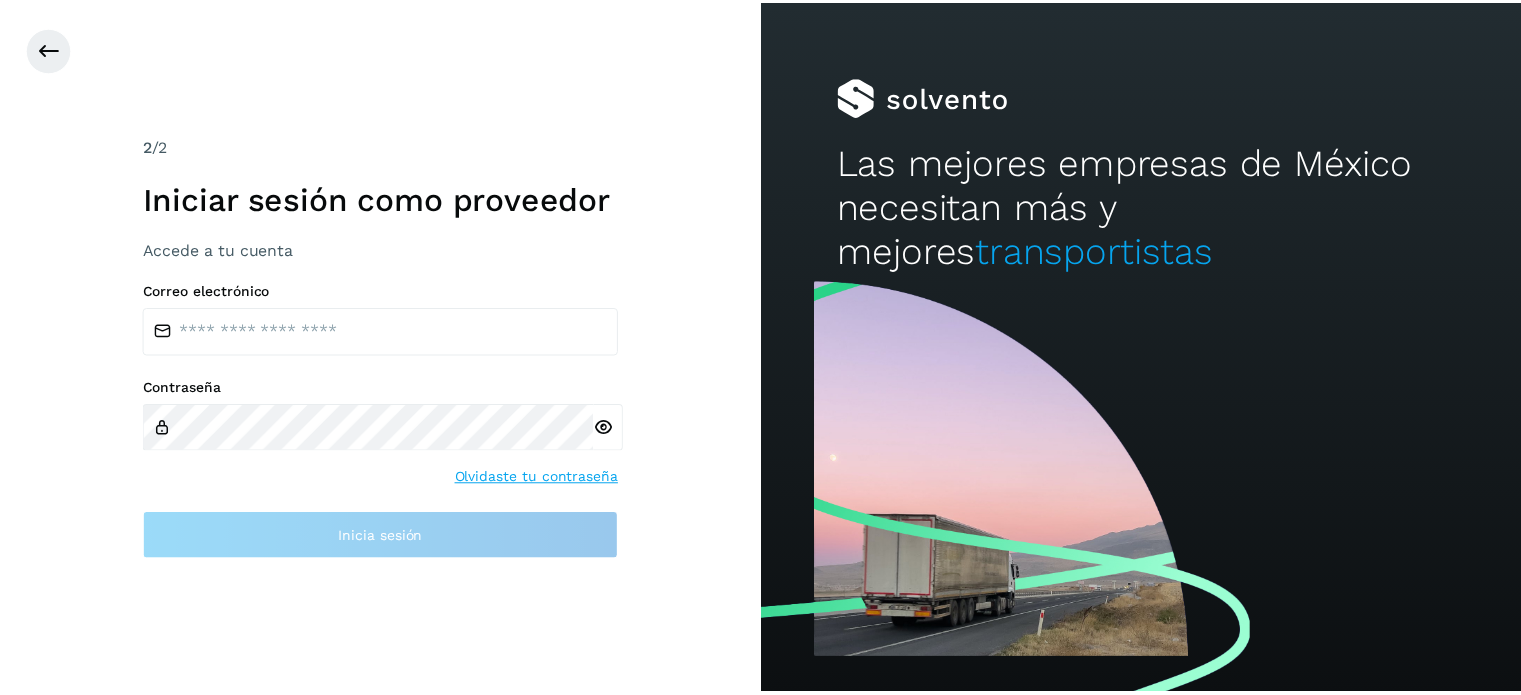 scroll, scrollTop: 0, scrollLeft: 0, axis: both 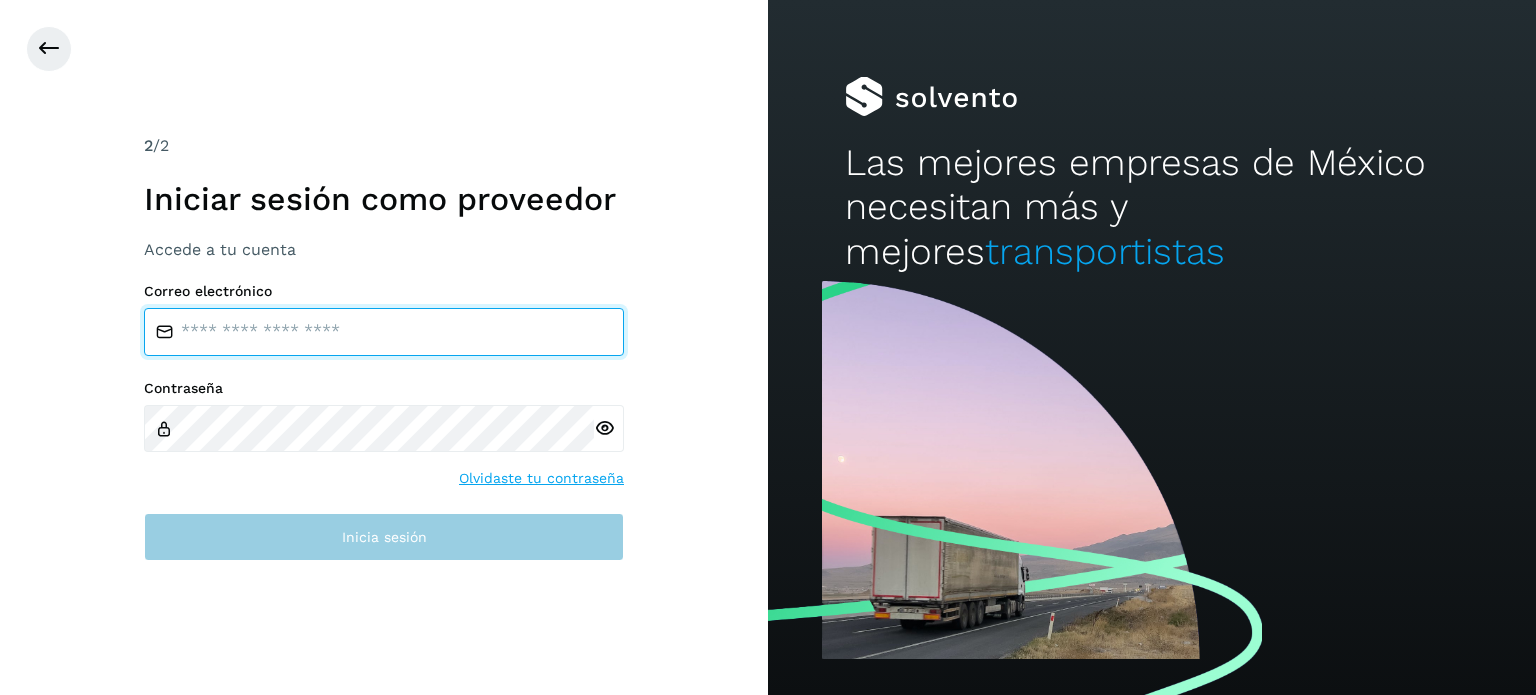 type on "**********" 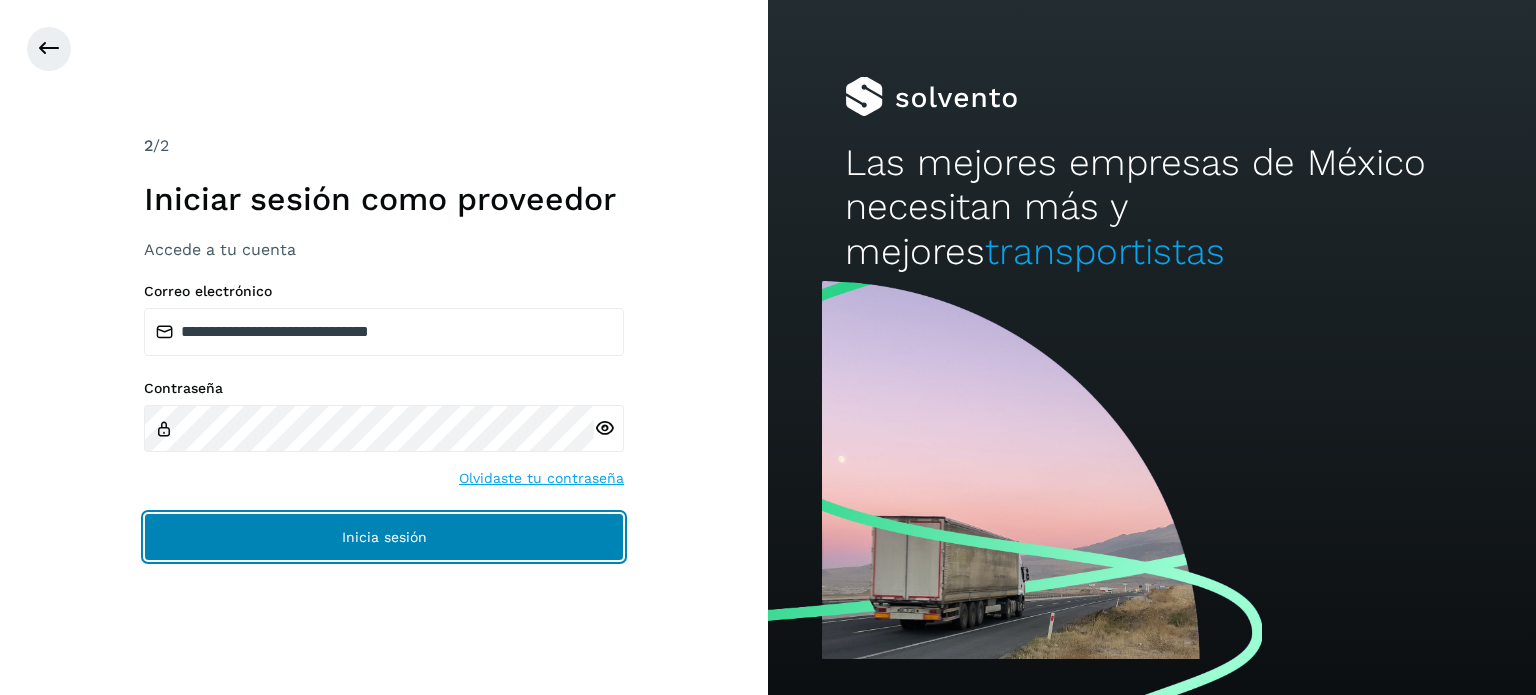 click on "Inicia sesión" at bounding box center (384, 537) 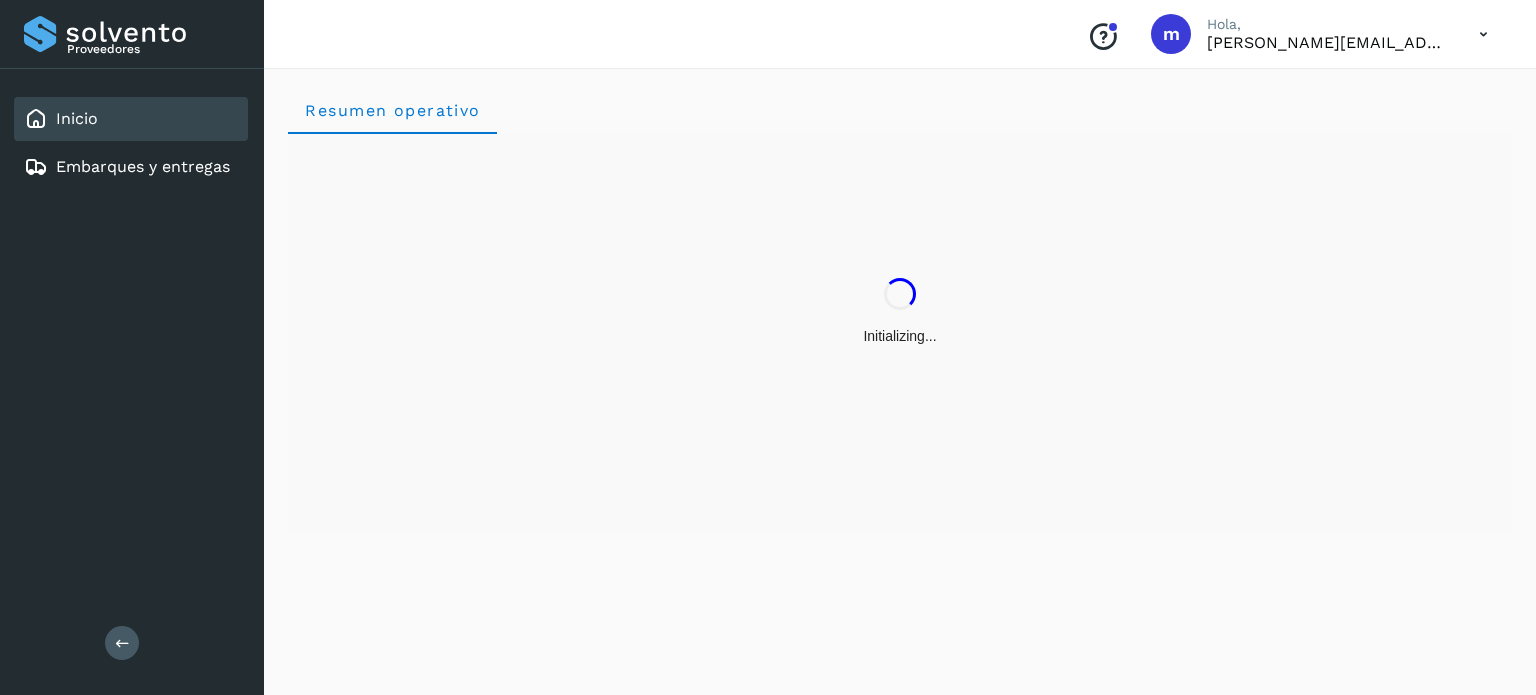 drag, startPoint x: 1167, startPoint y: 0, endPoint x: 645, endPoint y: 260, distance: 583.16724 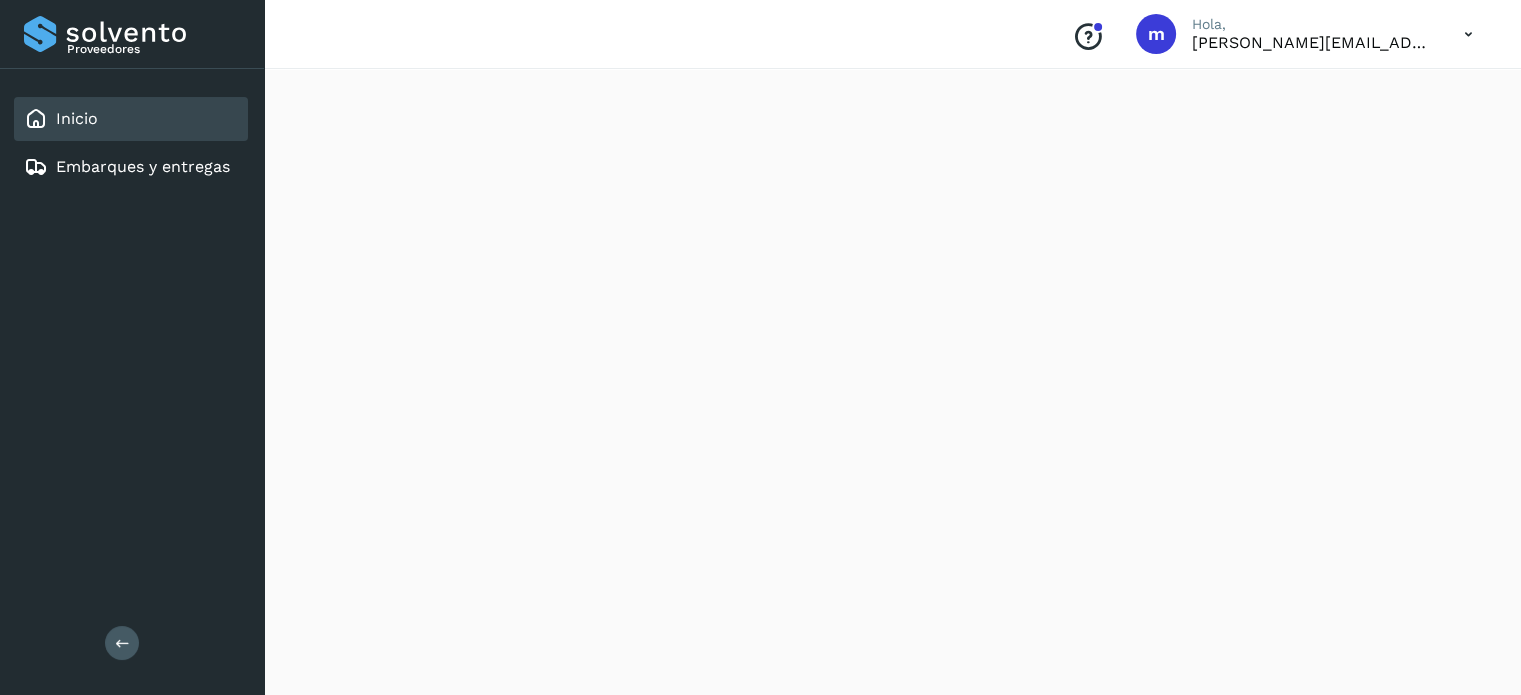 scroll, scrollTop: 1200, scrollLeft: 0, axis: vertical 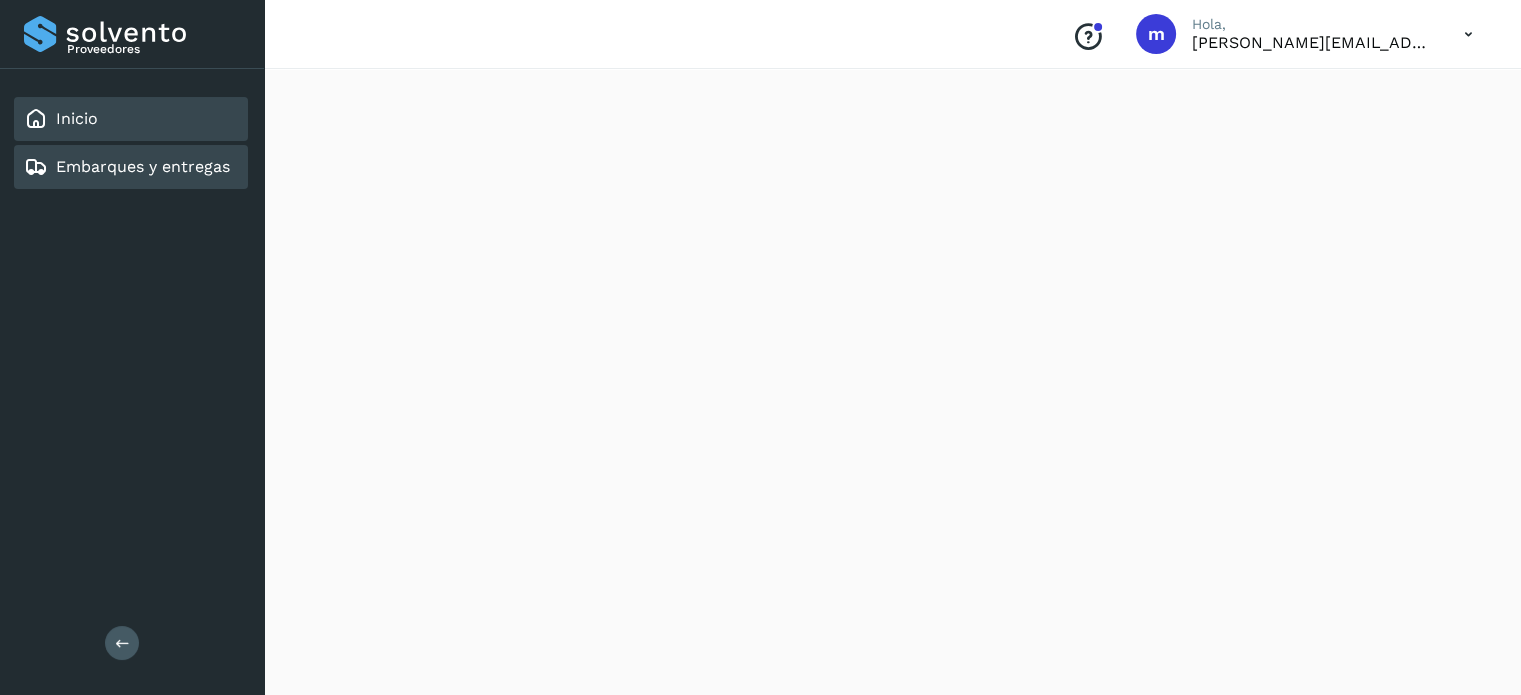 click on "Embarques y entregas" at bounding box center [143, 166] 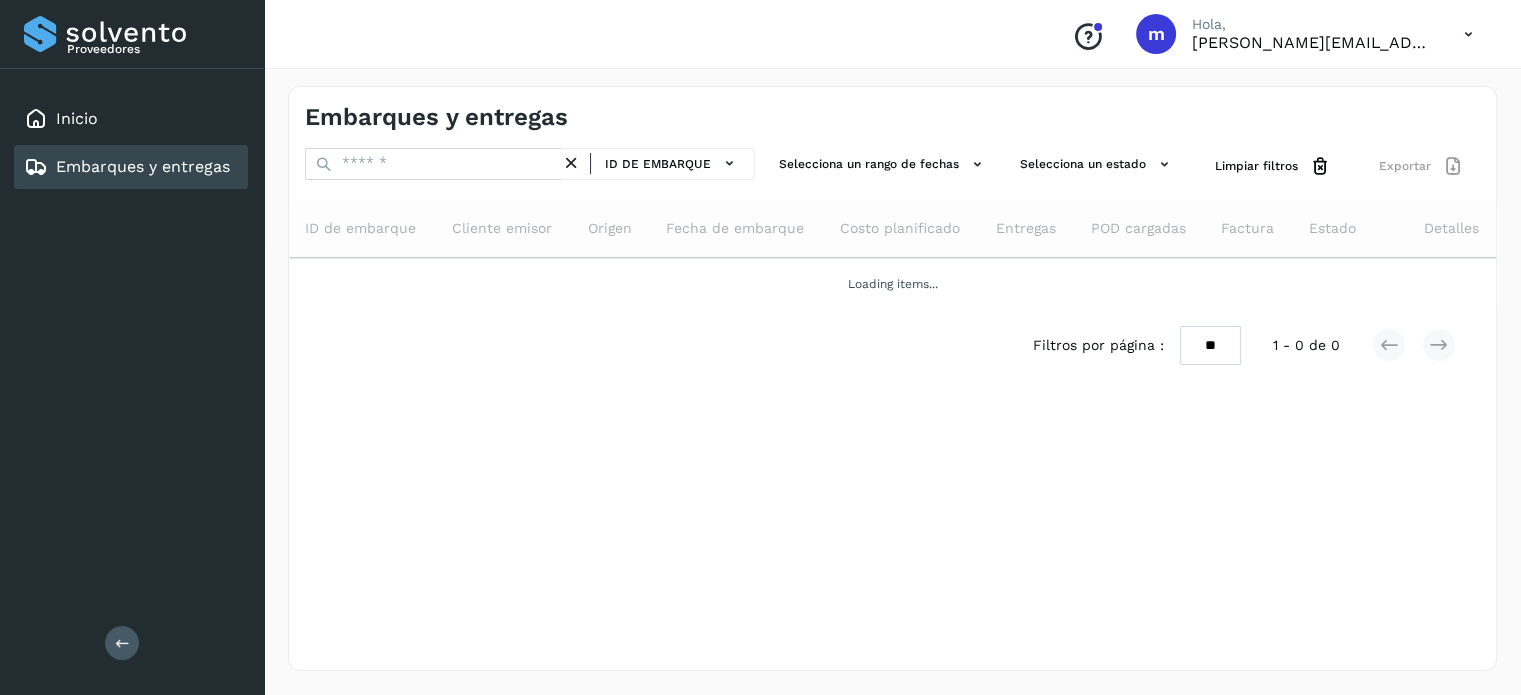 scroll, scrollTop: 0, scrollLeft: 0, axis: both 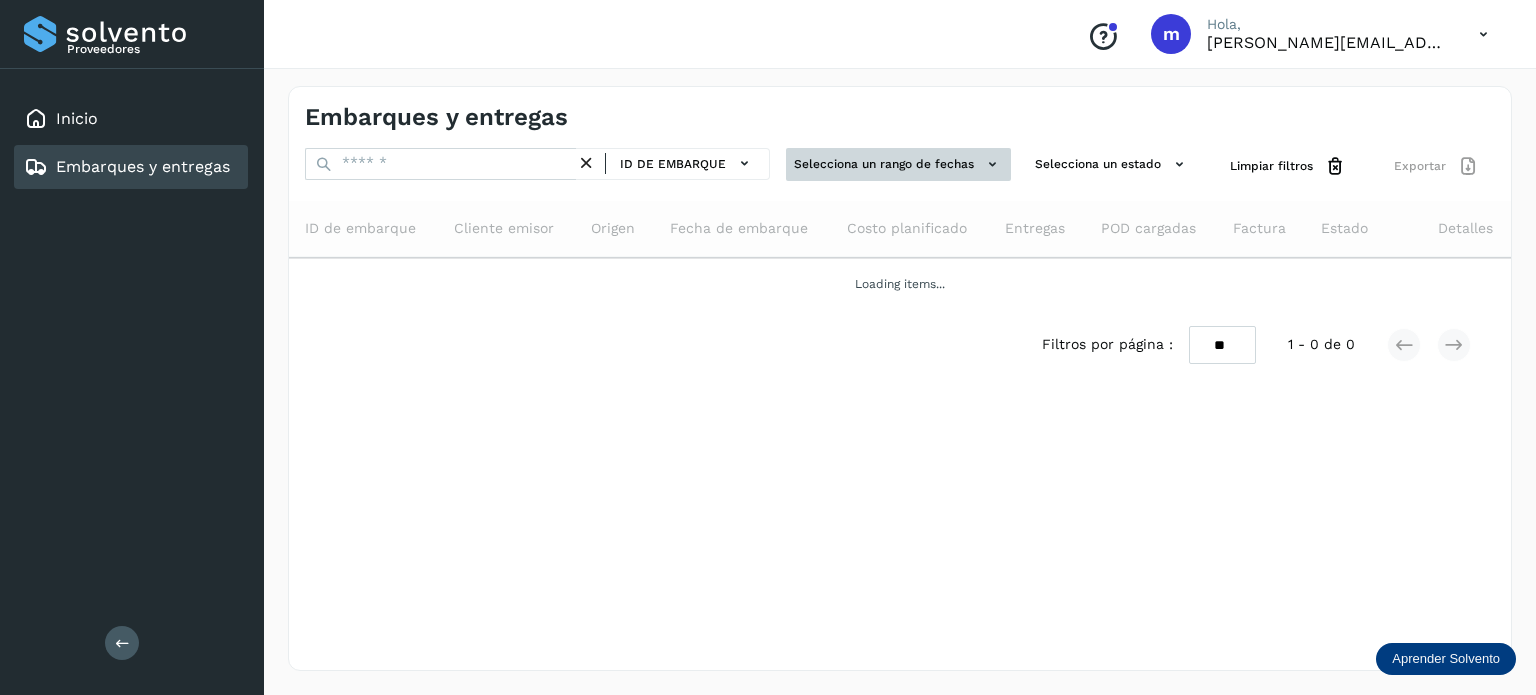 click on "Selecciona un rango de fechas" at bounding box center [898, 164] 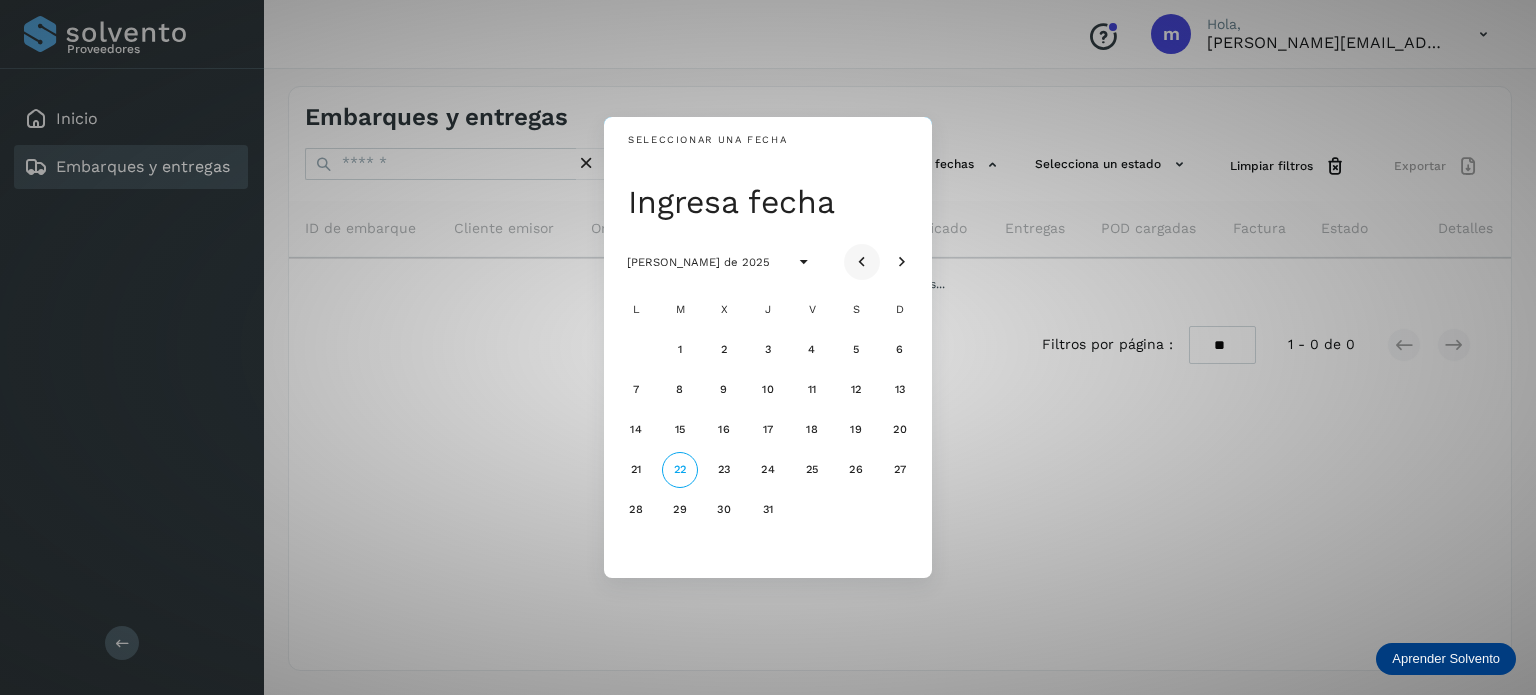 click at bounding box center [862, 262] 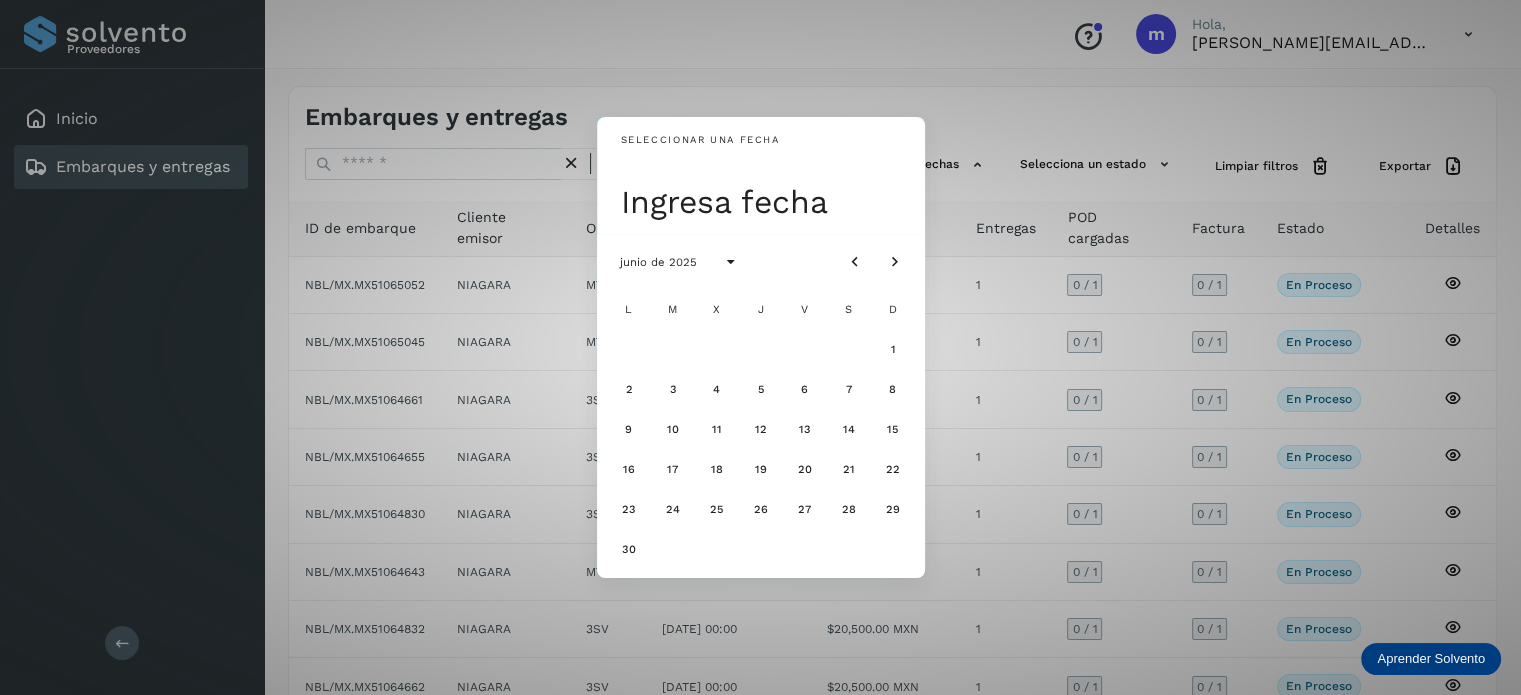click on "Seleccionar una fecha Ingresa fecha junio de 2025 L M X J V S D 1 2 3 4 5 6 7 8 9 10 11 12 13 14 15 16 17 18 19 20 21 22 23 24 25 26 27 28 29 30" at bounding box center (760, 347) 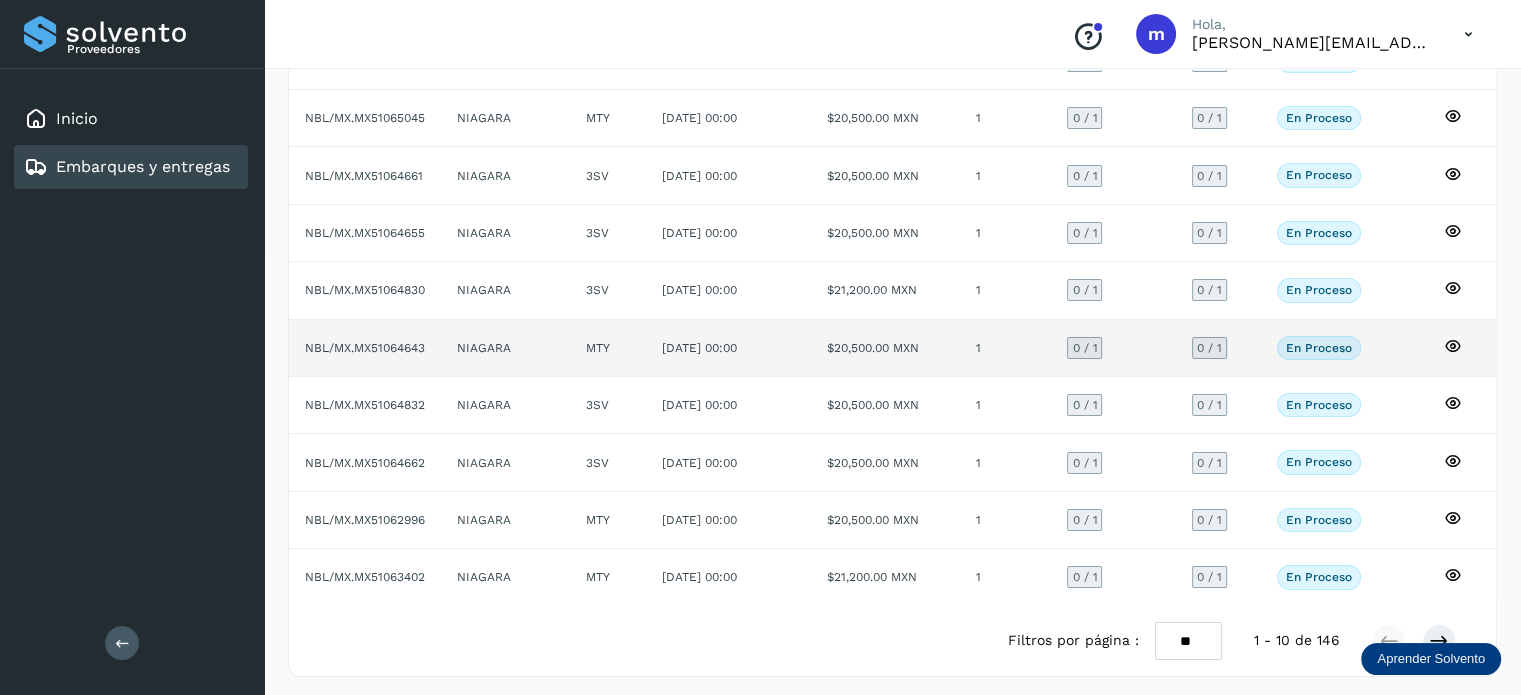 scroll, scrollTop: 0, scrollLeft: 0, axis: both 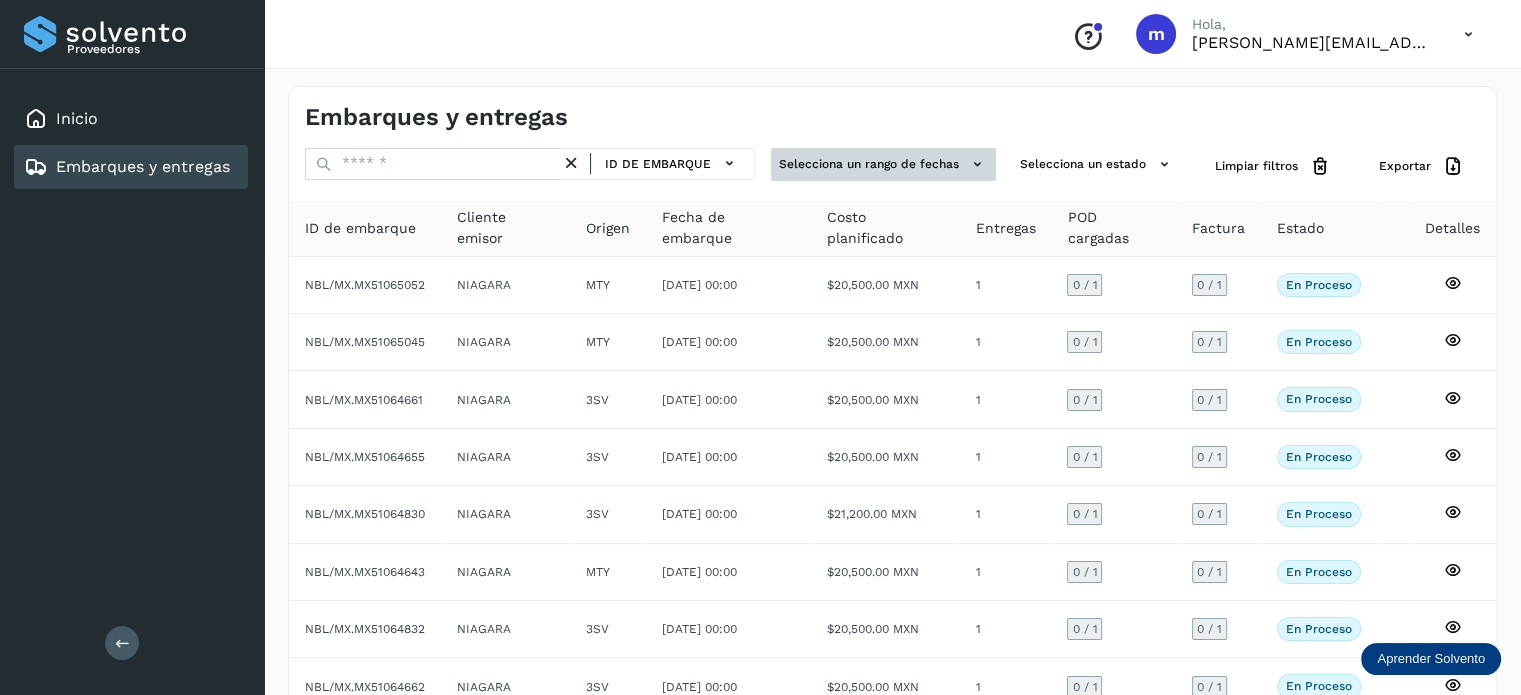 click on "Selecciona un rango de fechas" at bounding box center [883, 164] 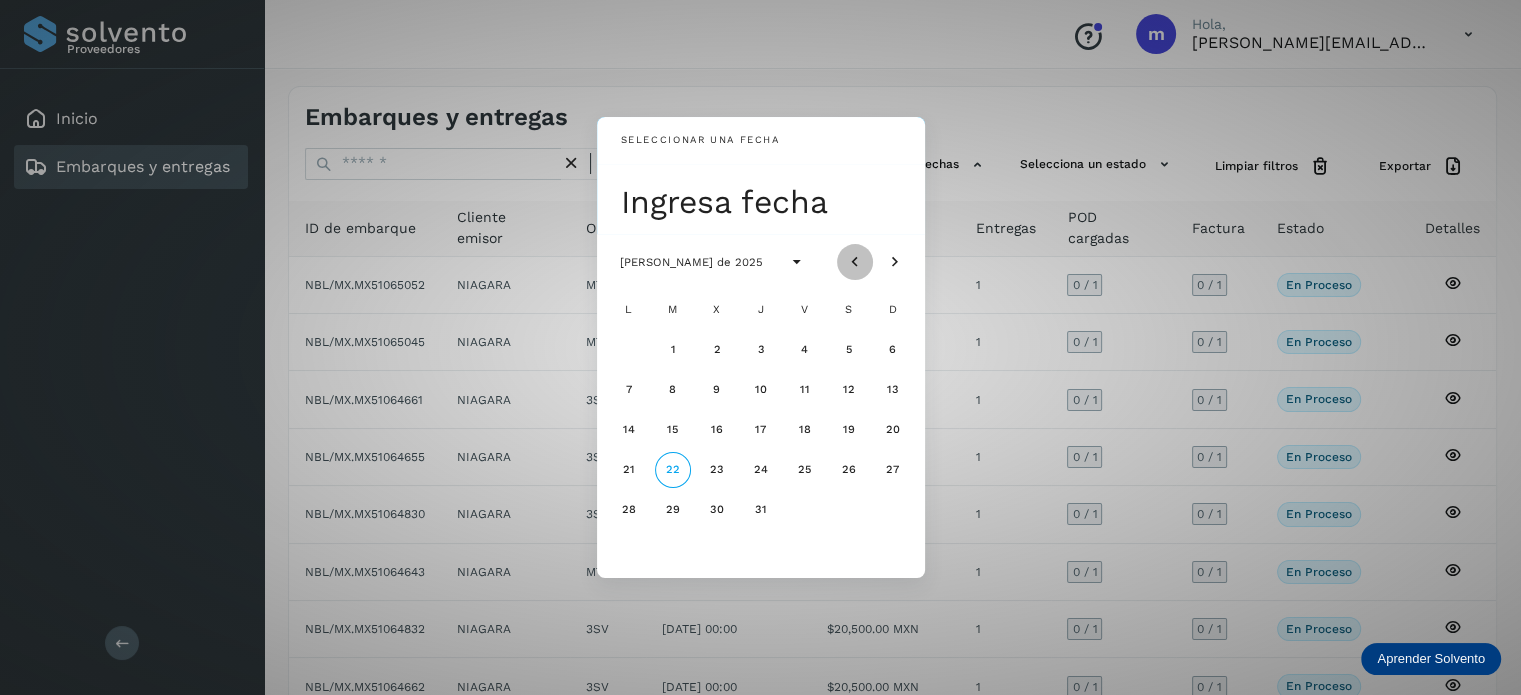 click at bounding box center [855, 262] 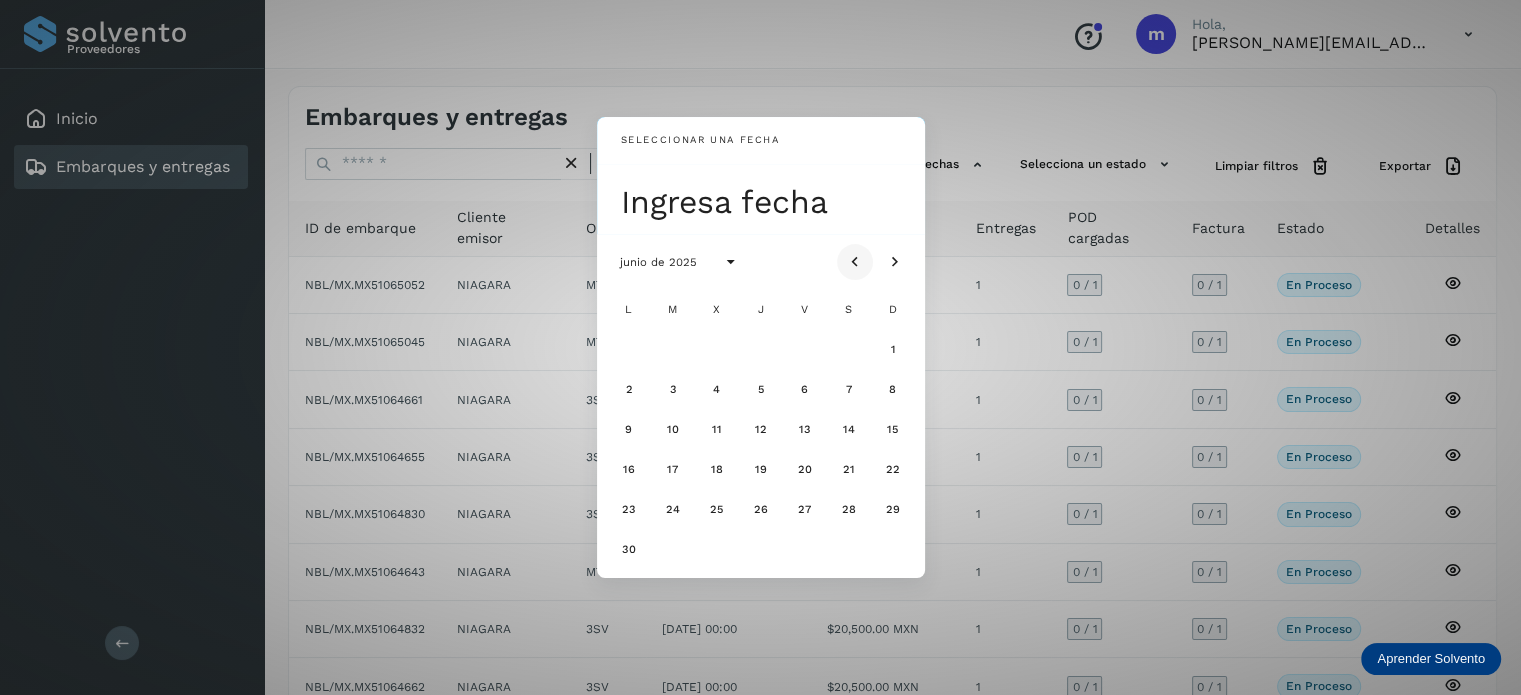 click at bounding box center [855, 262] 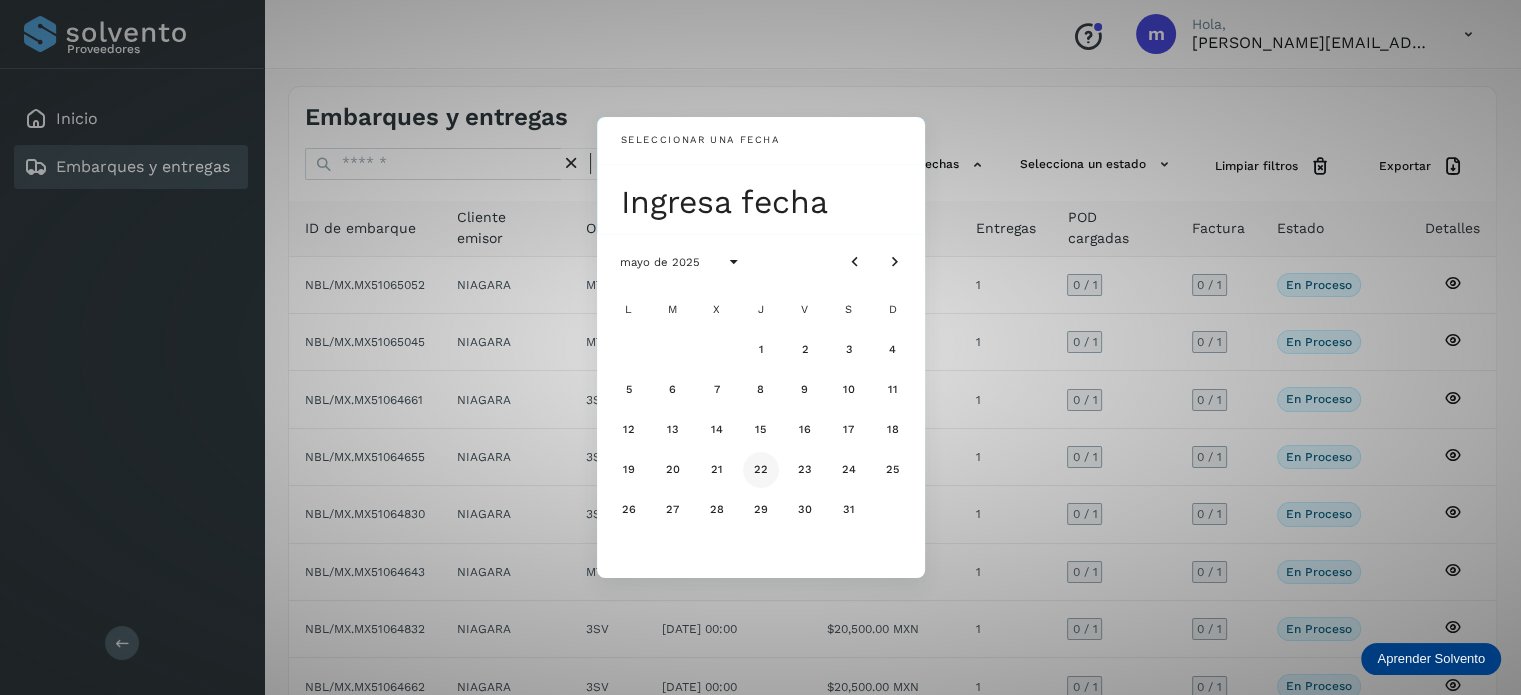 click on "22" 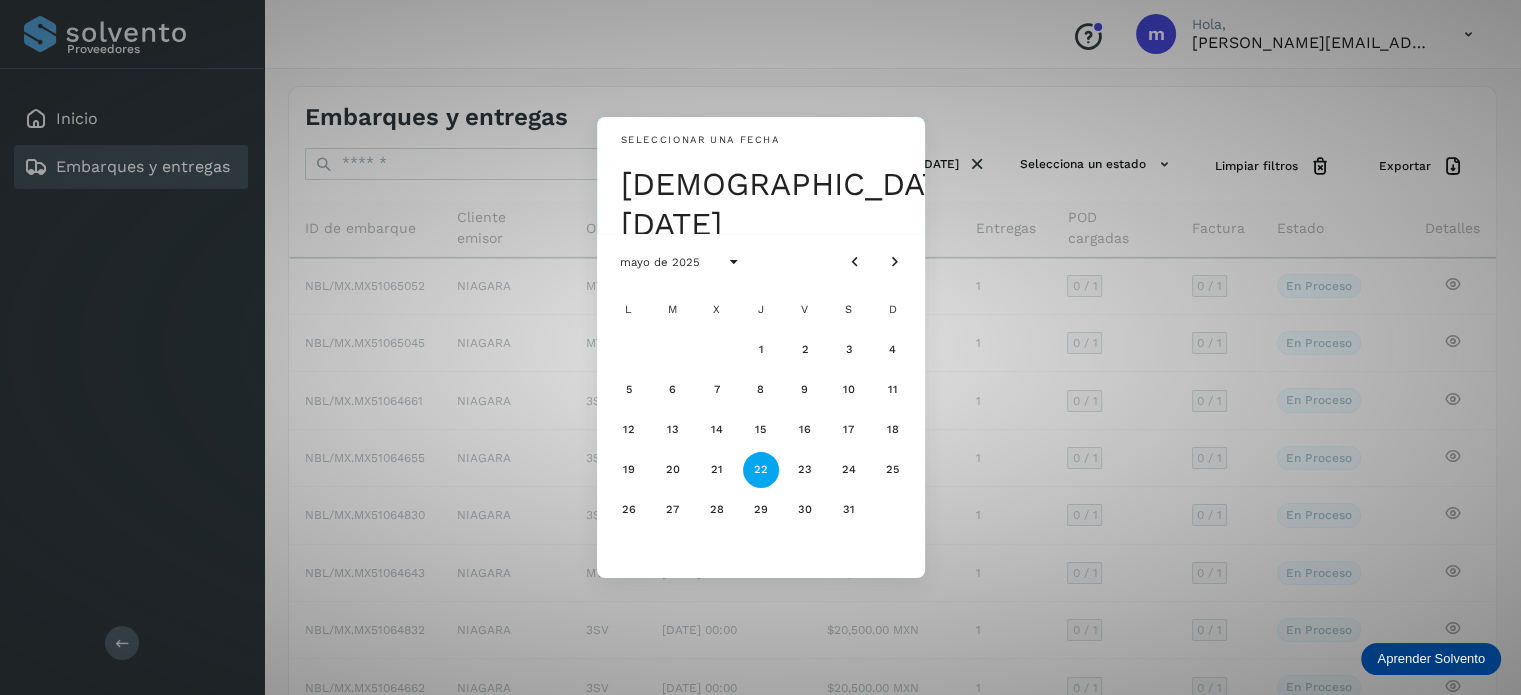 click on "Seleccionar una fecha [DEMOGRAPHIC_DATA], [DATE] mayo de 2025 L M X J V S D 1 2 3 4 5 6 7 8 9 10 11 12 13 14 15 16 17 18 19 20 21 22 23 24 25 26 27 28 29 30 31" at bounding box center [760, 347] 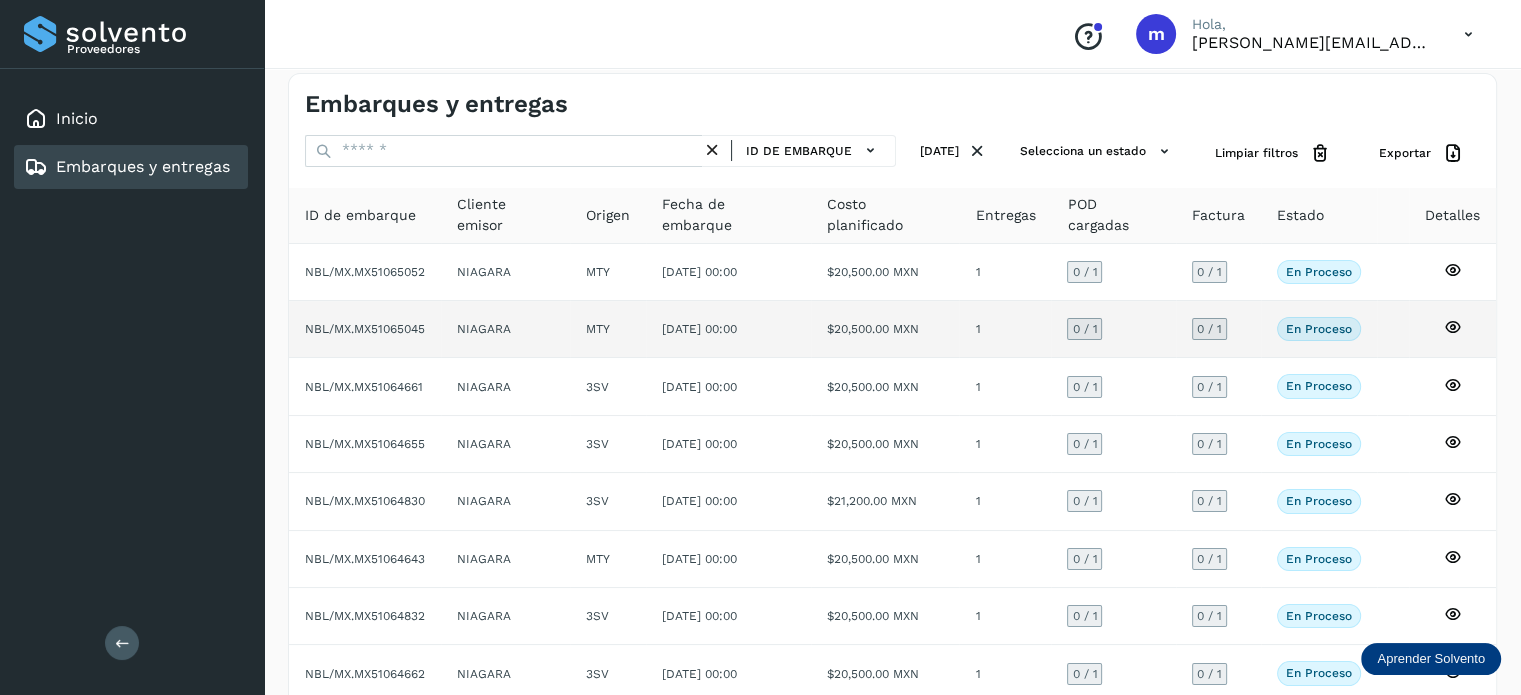 scroll, scrollTop: 224, scrollLeft: 0, axis: vertical 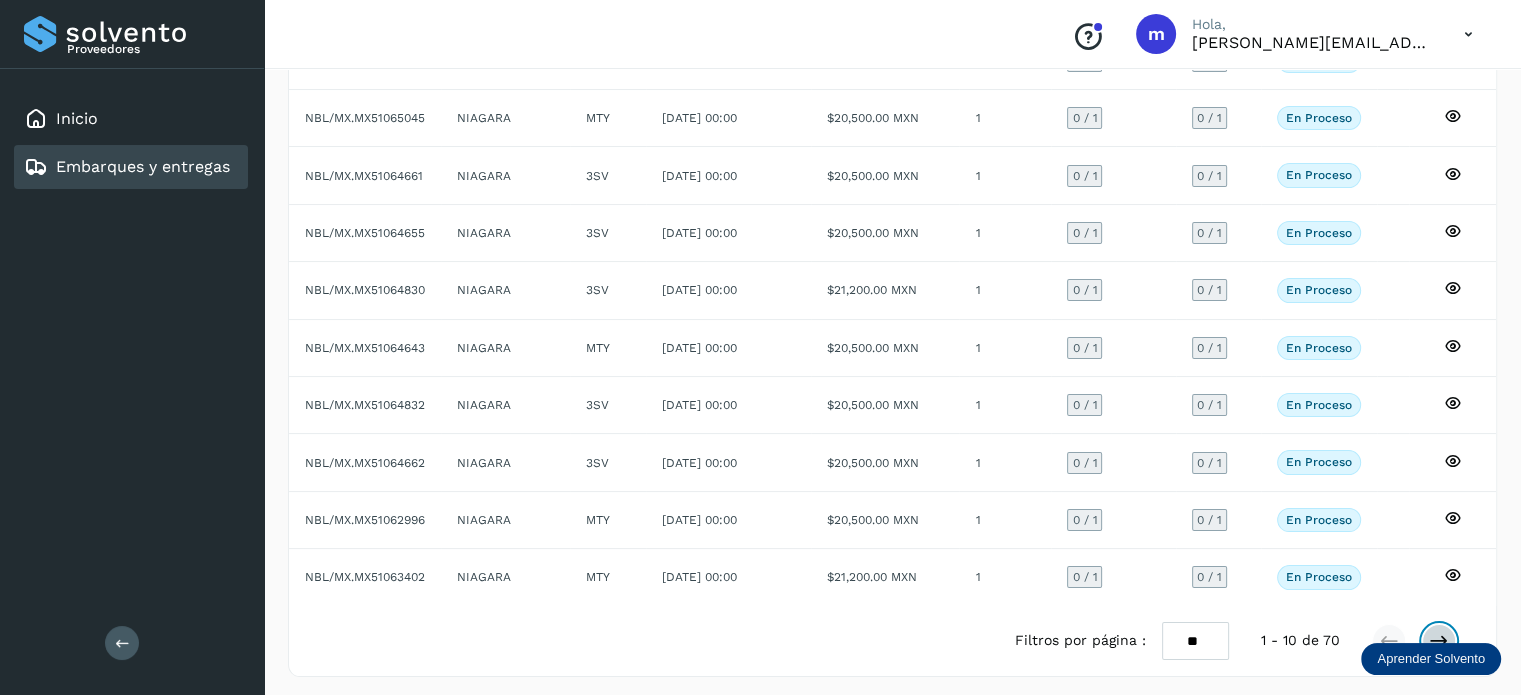 click at bounding box center (1439, 641) 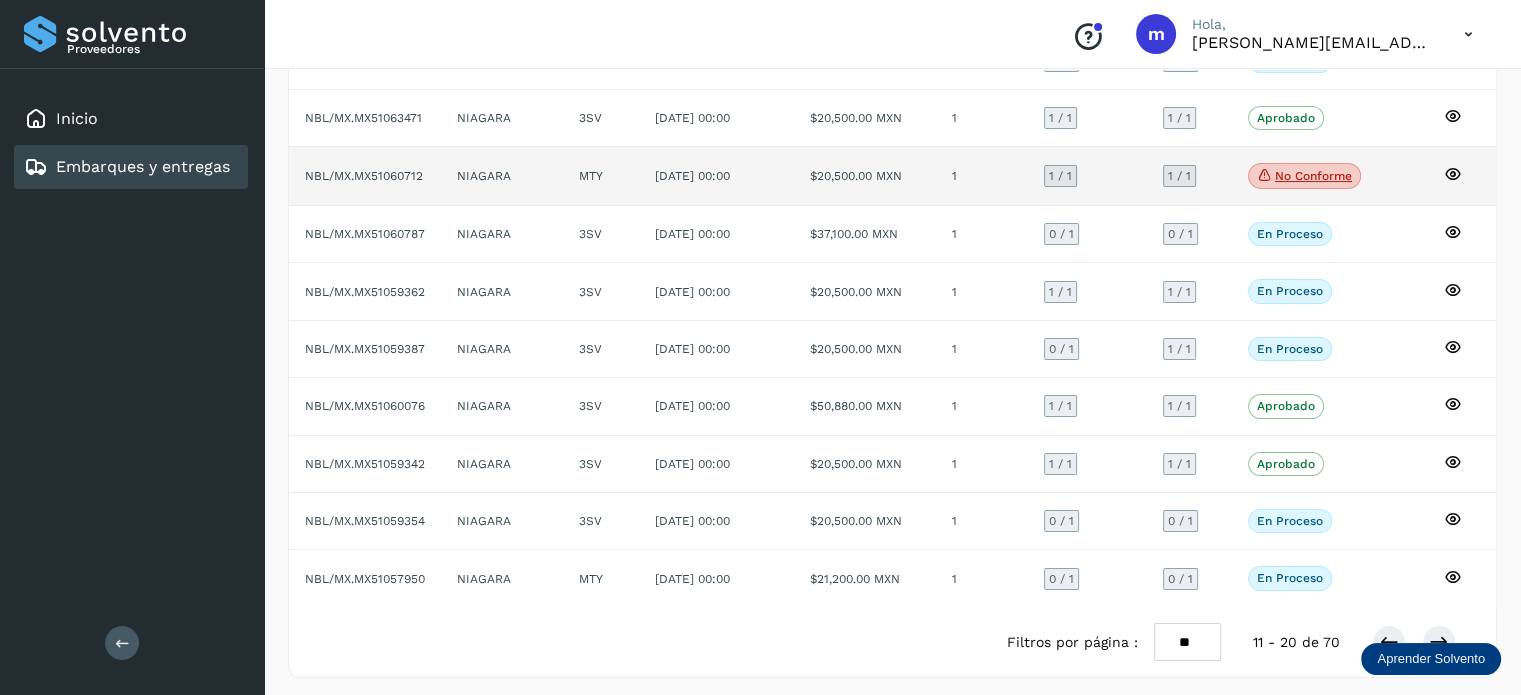 click on "No conforme" 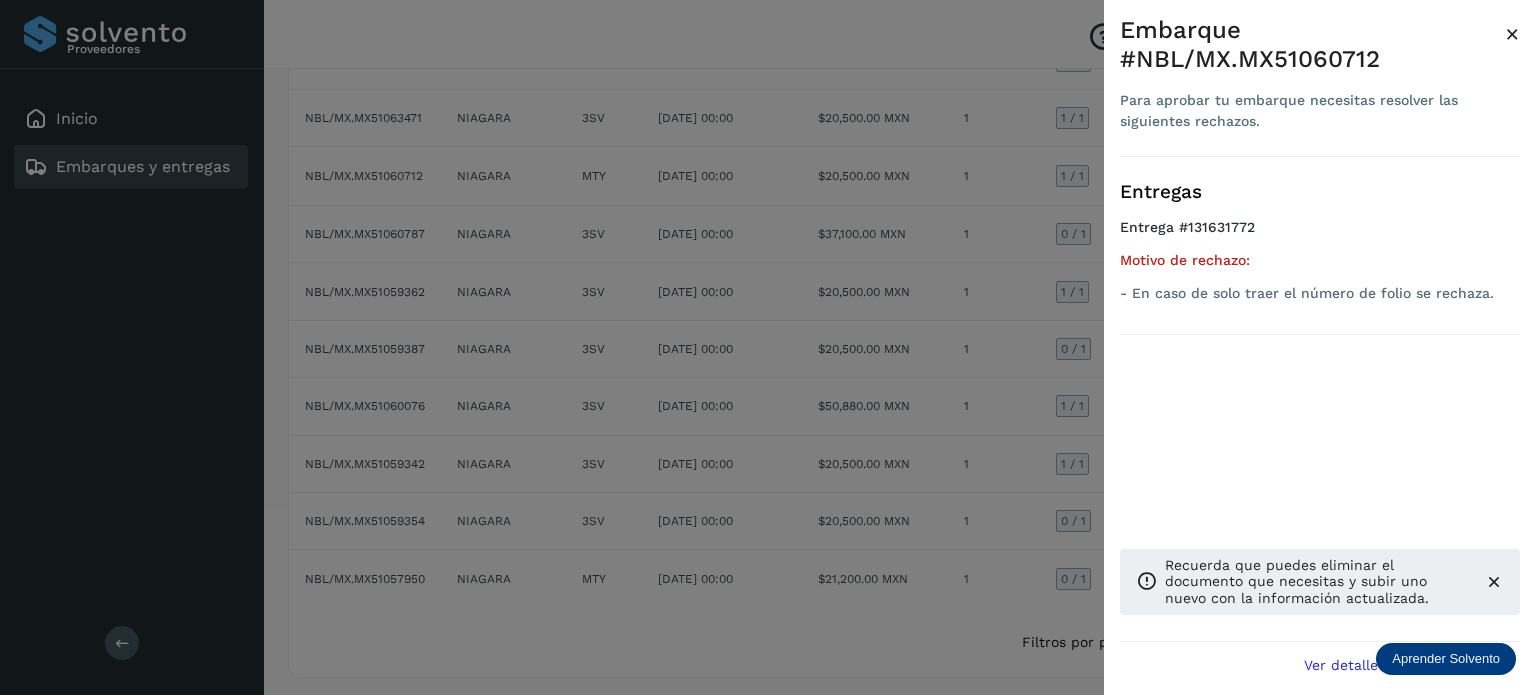 click on "Ver detalle de embarque" 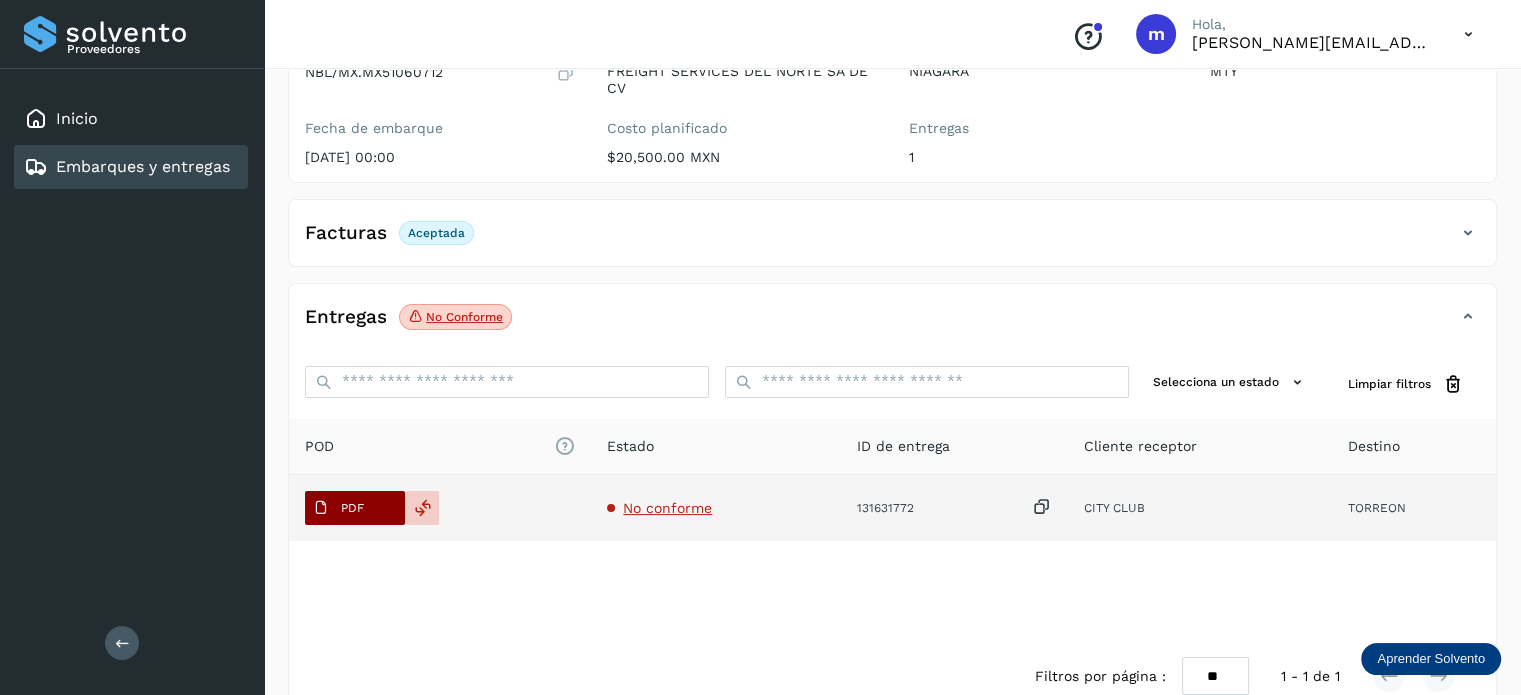 click on "PDF" at bounding box center [338, 508] 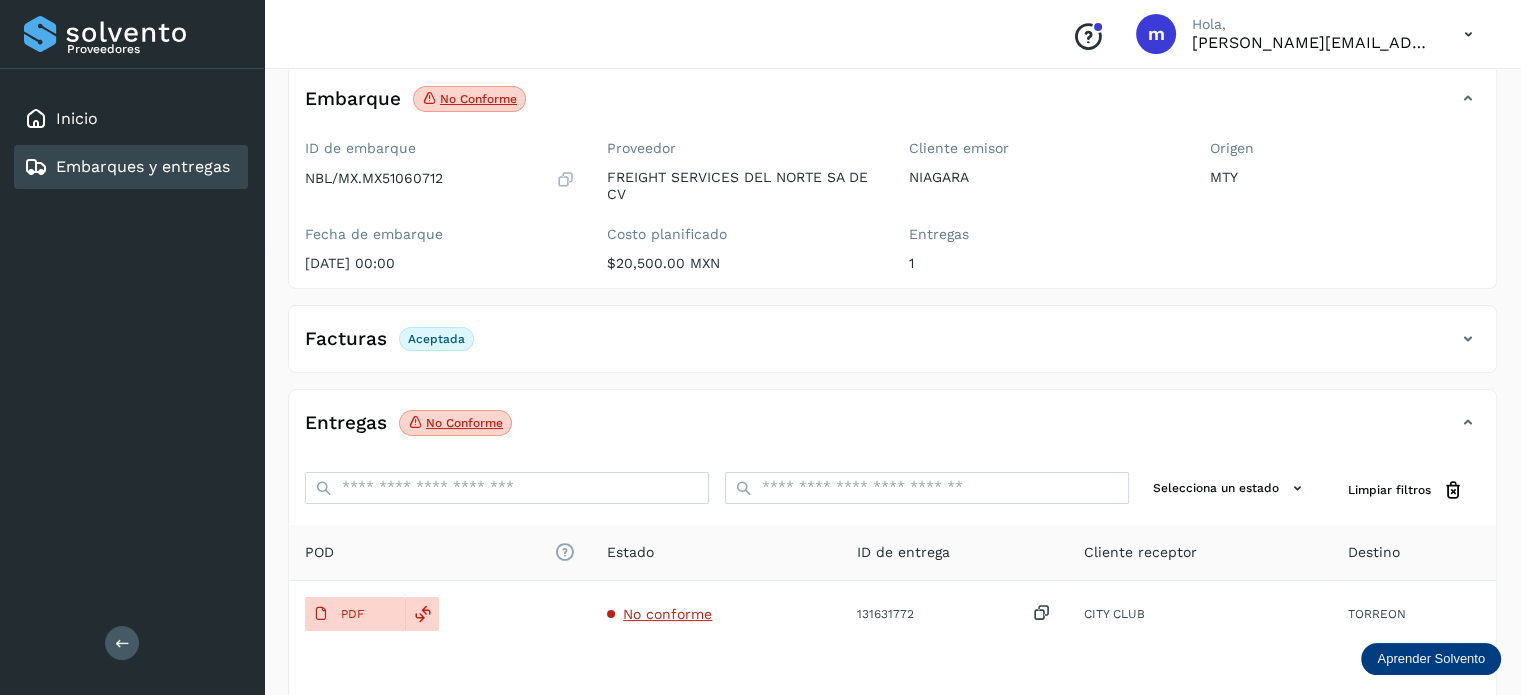 scroll, scrollTop: 0, scrollLeft: 0, axis: both 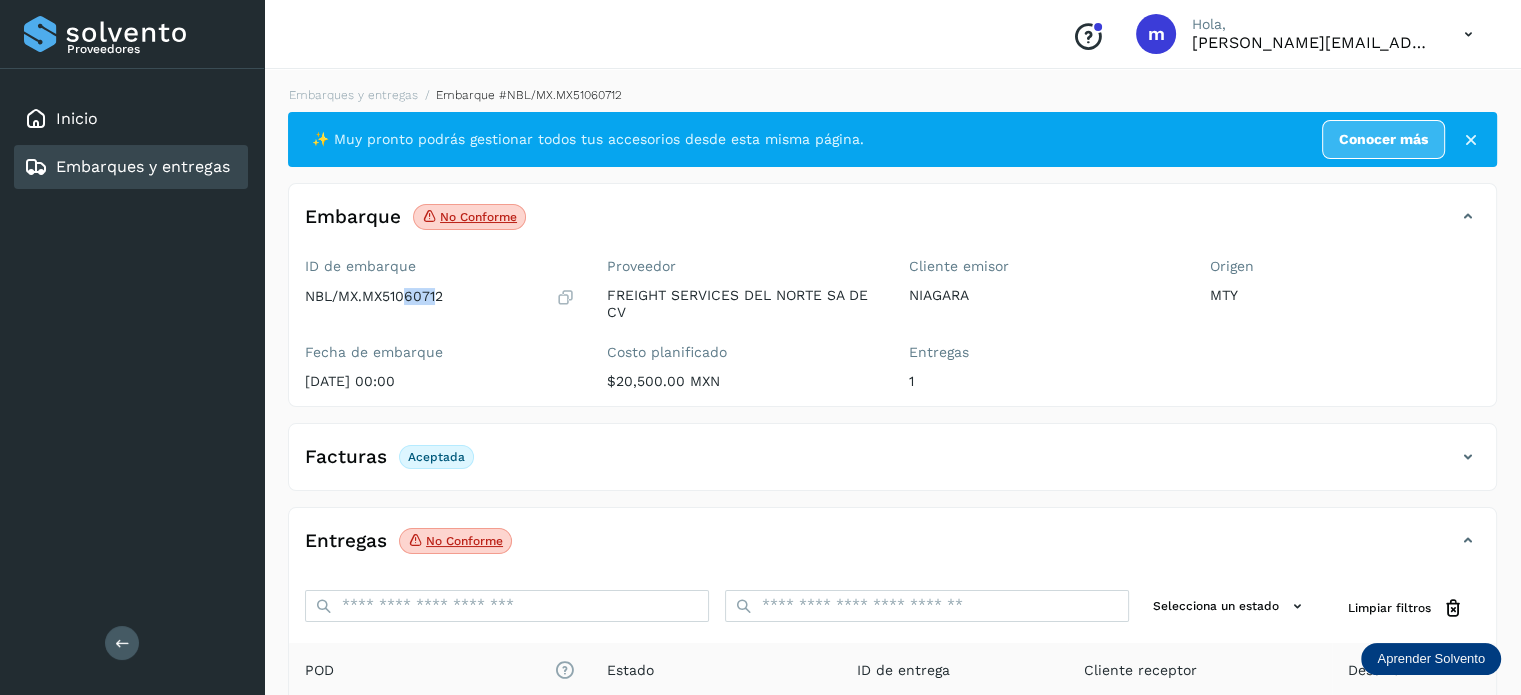 drag, startPoint x: 404, startPoint y: 294, endPoint x: 443, endPoint y: 292, distance: 39.051247 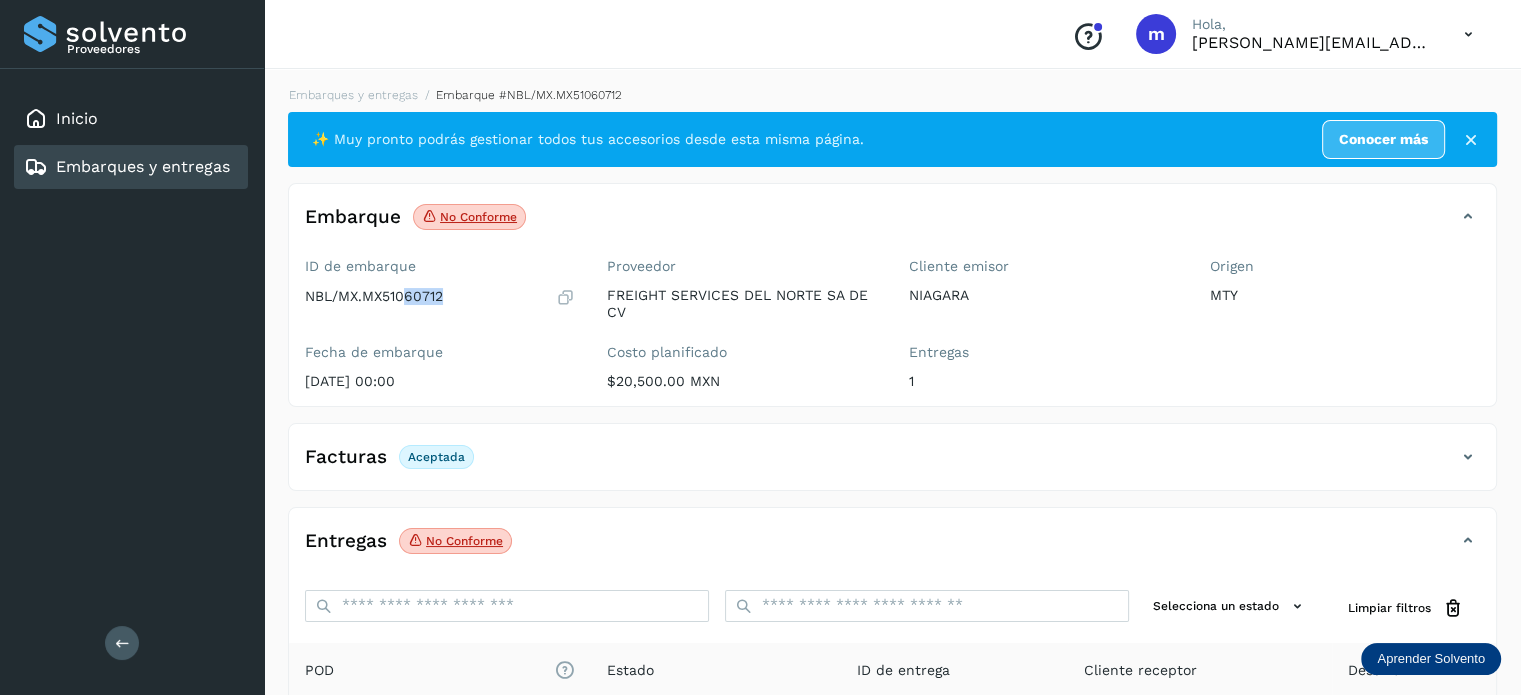 drag, startPoint x: 444, startPoint y: 292, endPoint x: 948, endPoint y: 359, distance: 508.43387 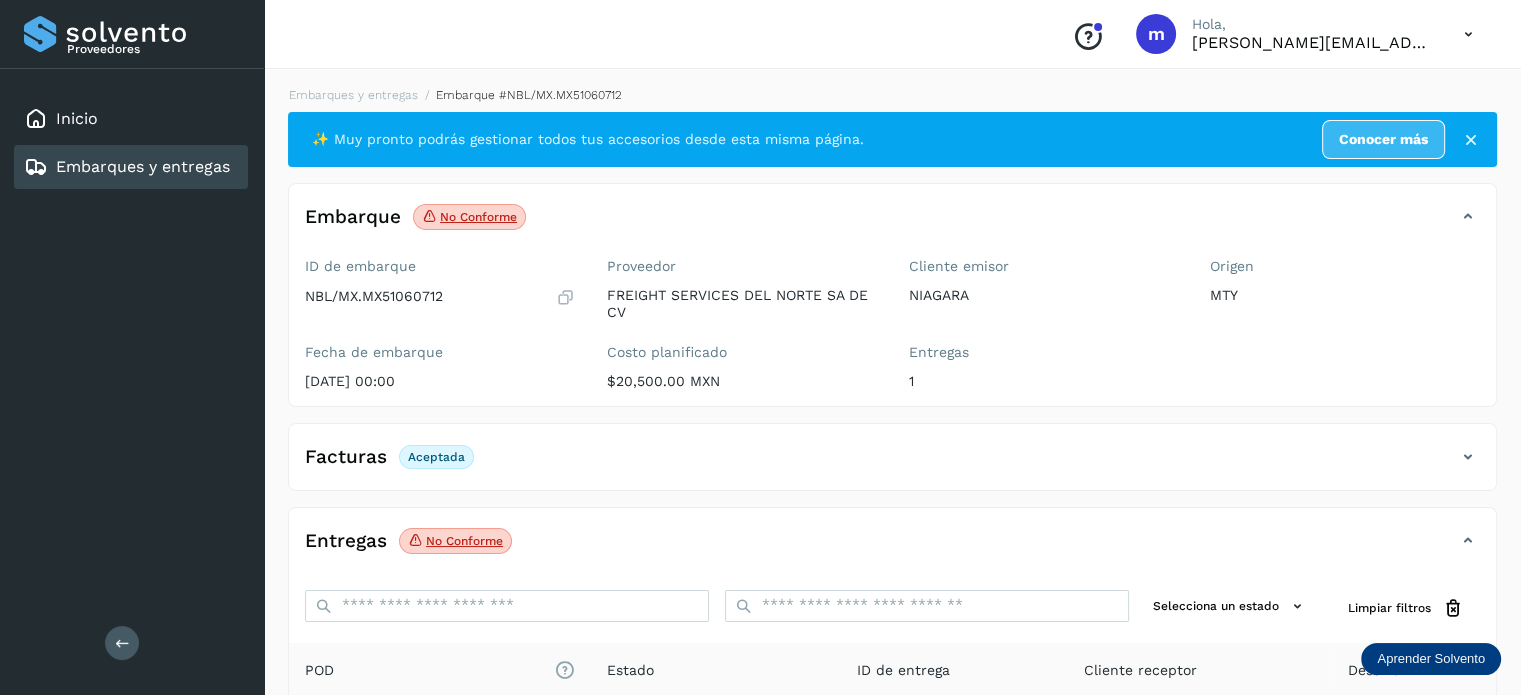 drag, startPoint x: 1368, startPoint y: 336, endPoint x: 1365, endPoint y: 323, distance: 13.341664 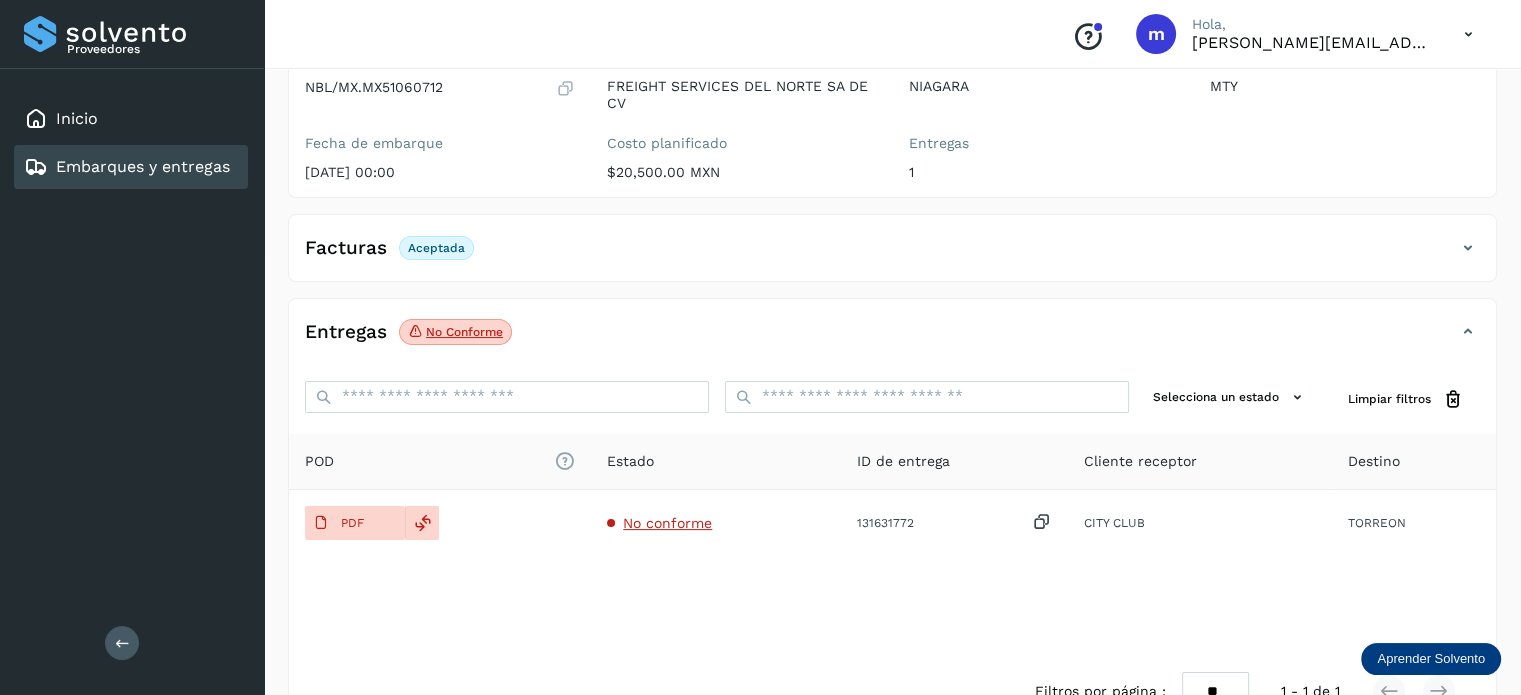 scroll, scrollTop: 264, scrollLeft: 0, axis: vertical 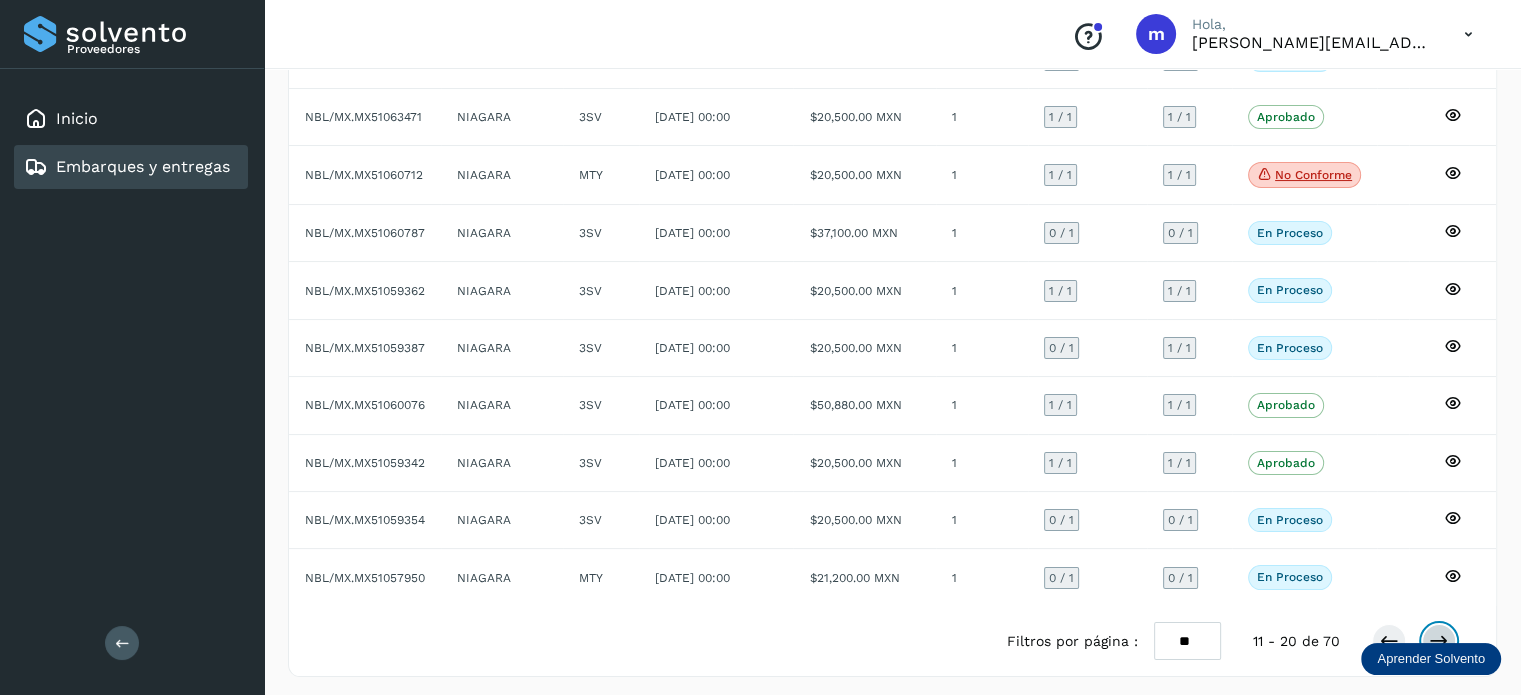click at bounding box center (1439, 641) 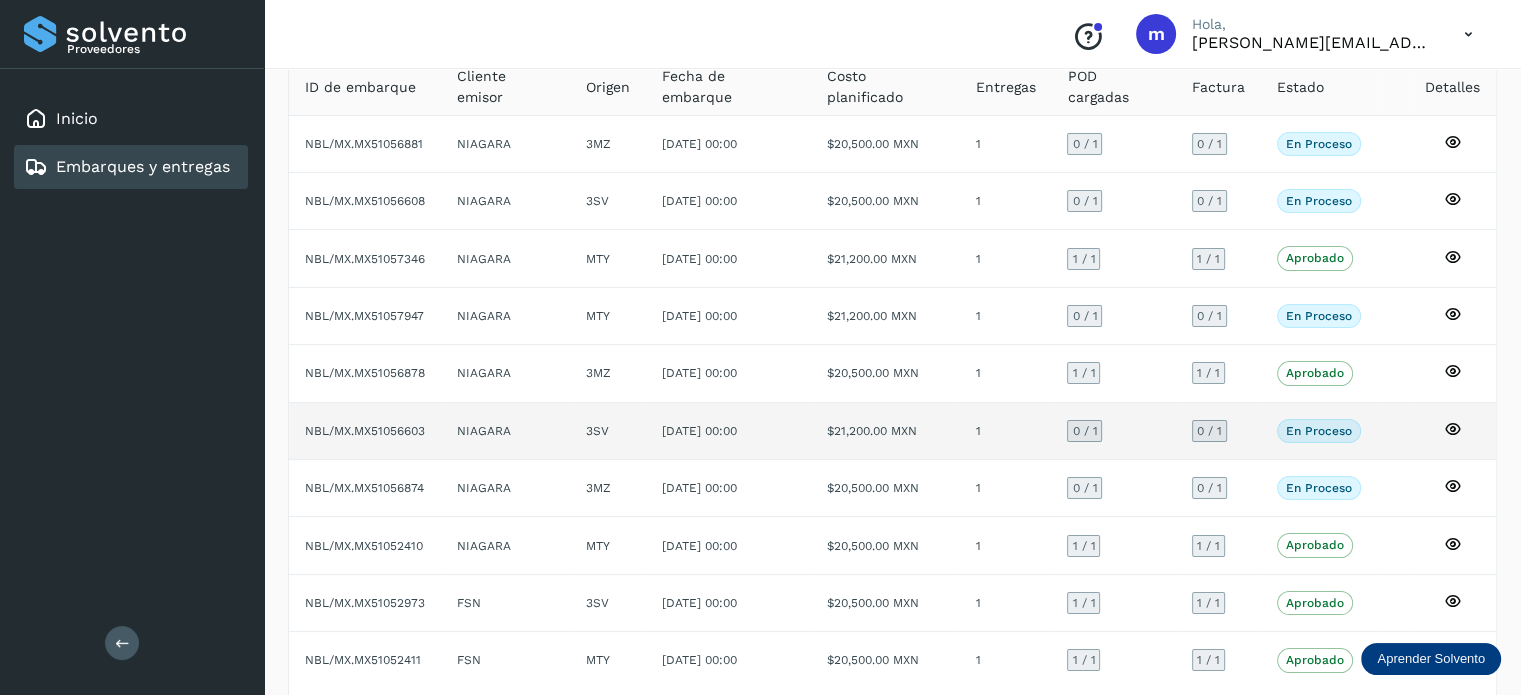 scroll, scrollTop: 224, scrollLeft: 0, axis: vertical 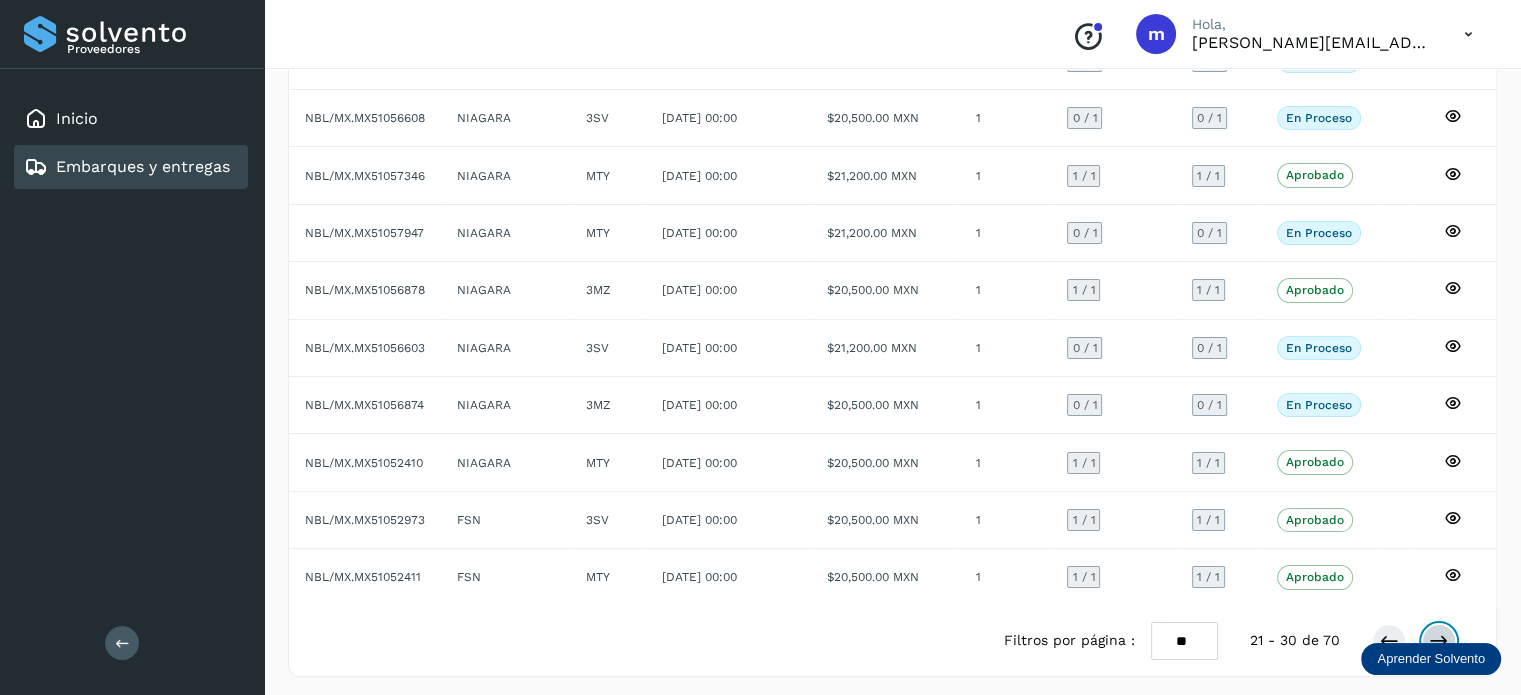 click at bounding box center (1439, 641) 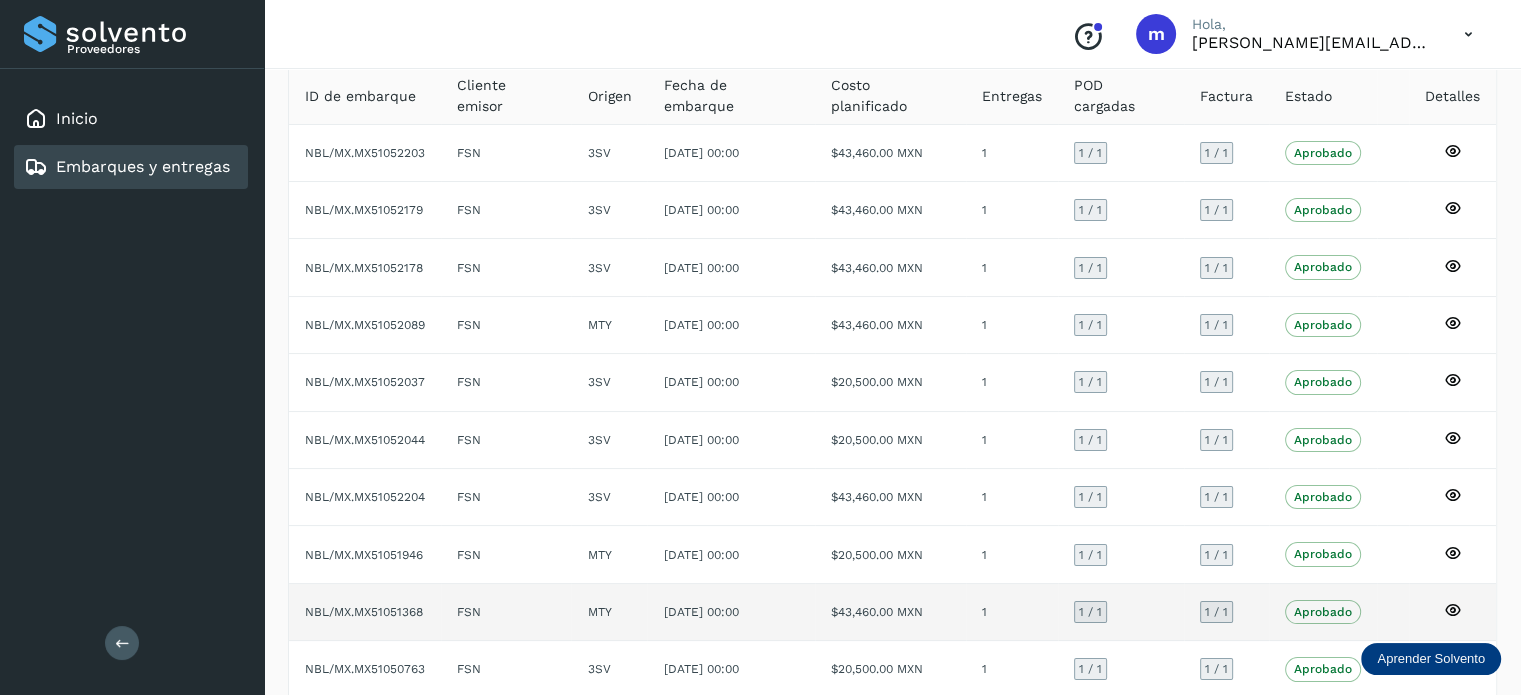 scroll, scrollTop: 224, scrollLeft: 0, axis: vertical 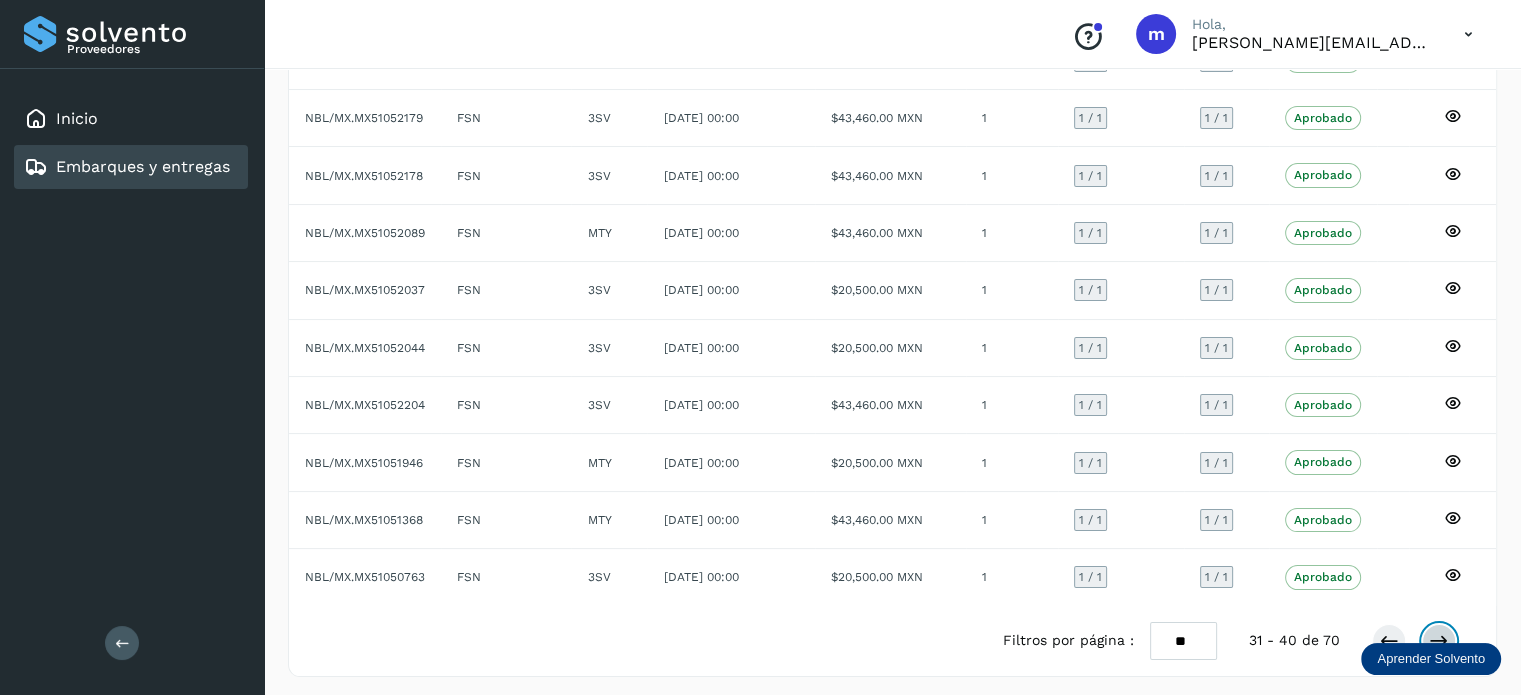 click at bounding box center (1439, 641) 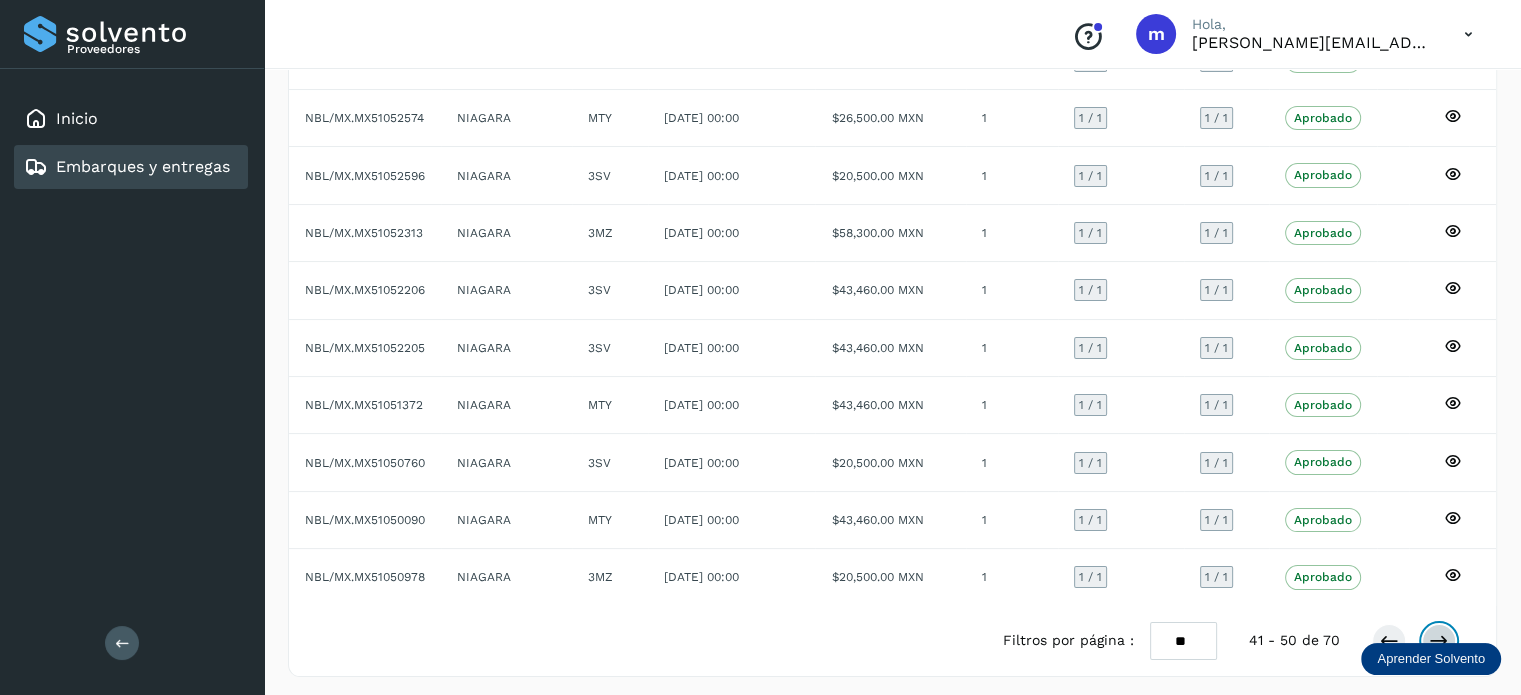 click at bounding box center (1439, 641) 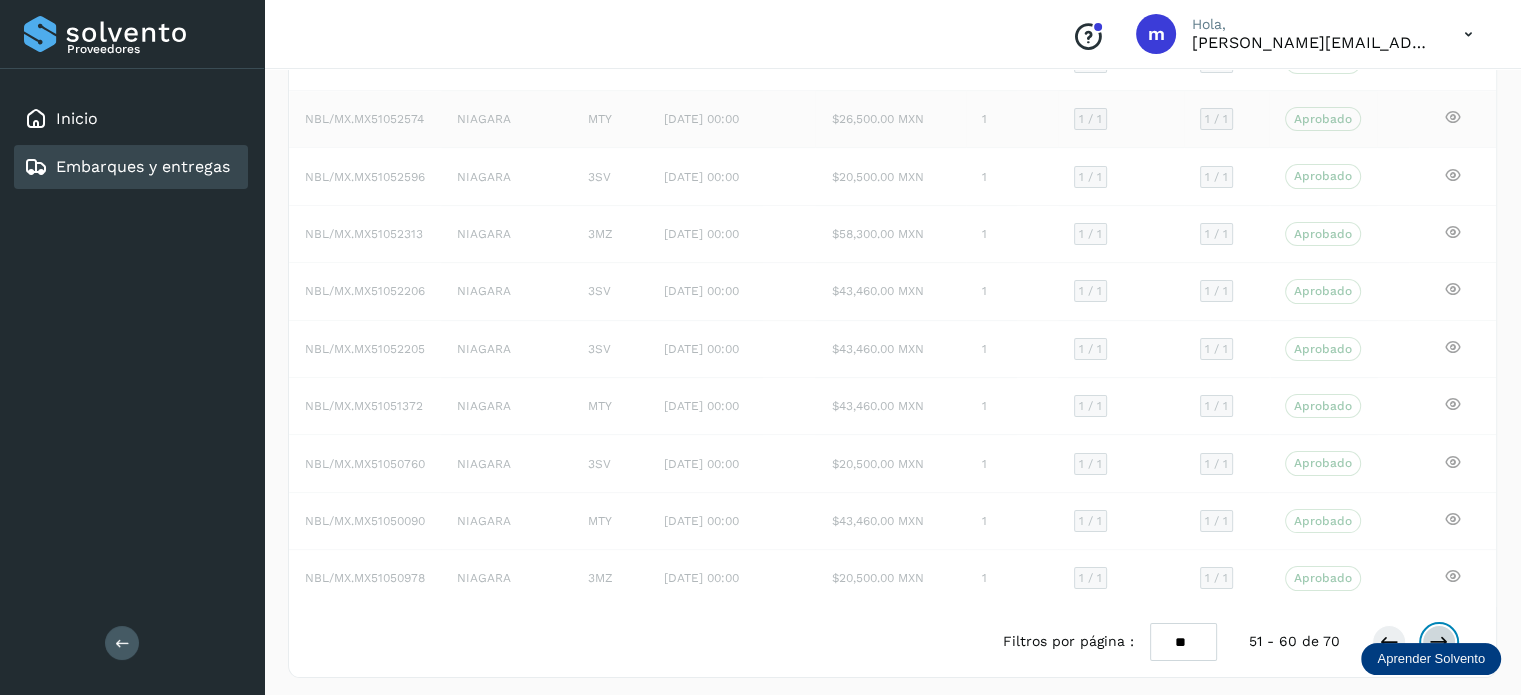 scroll, scrollTop: 0, scrollLeft: 0, axis: both 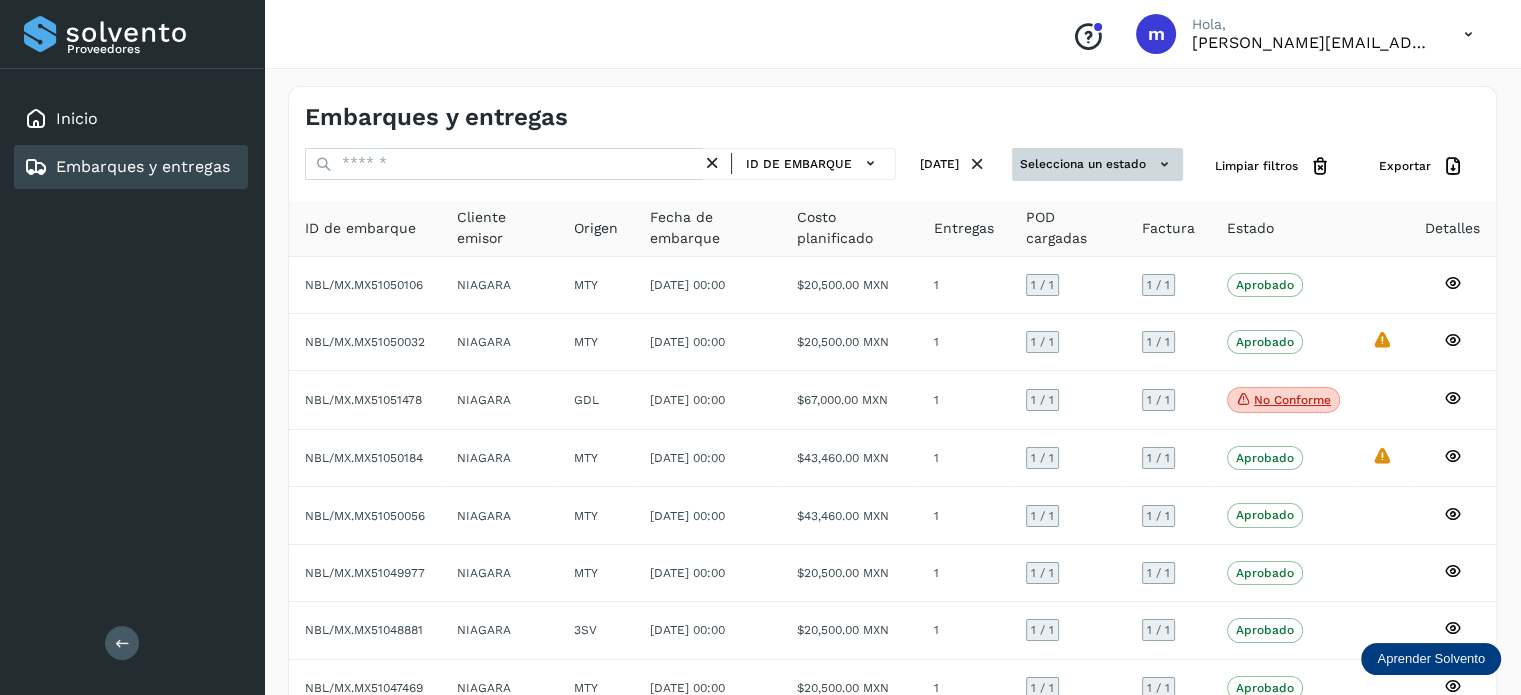 click on "Selecciona un estado" at bounding box center [1097, 164] 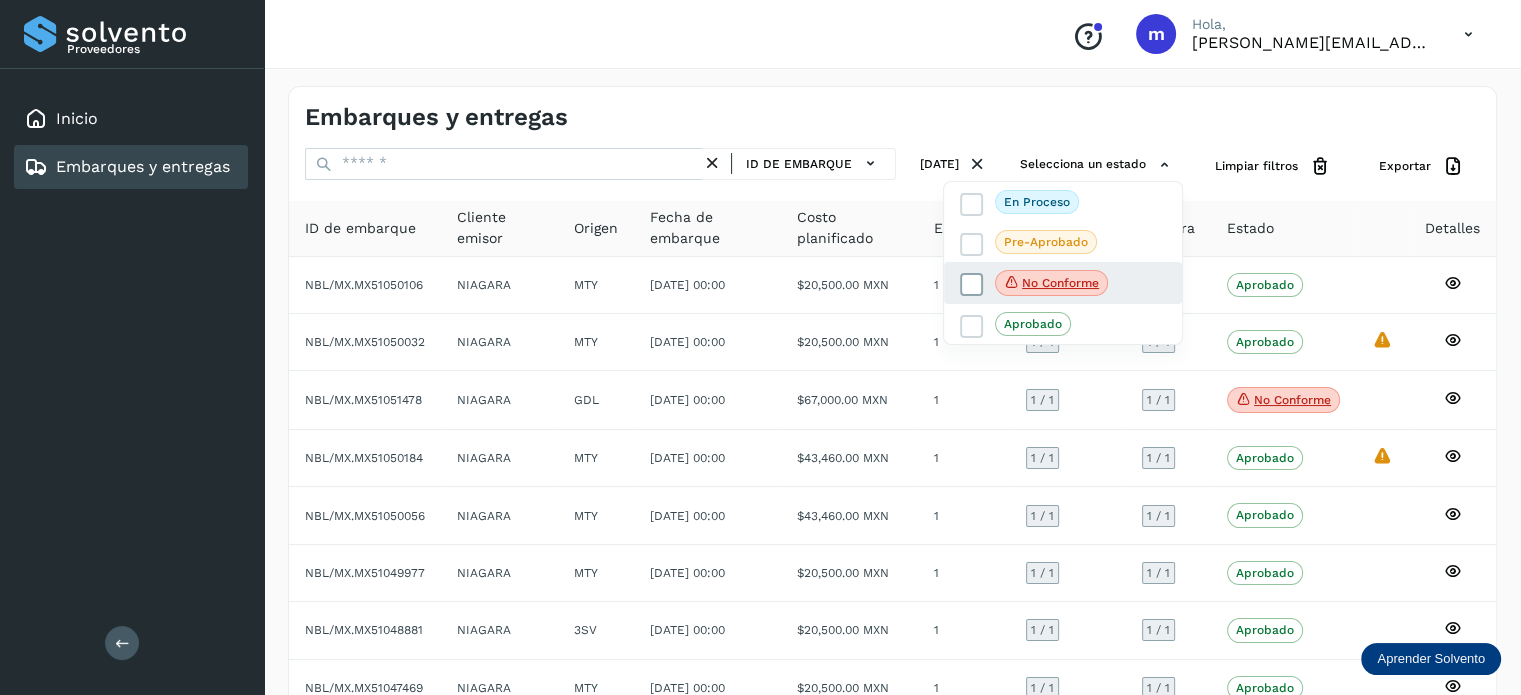 click on "No conforme" 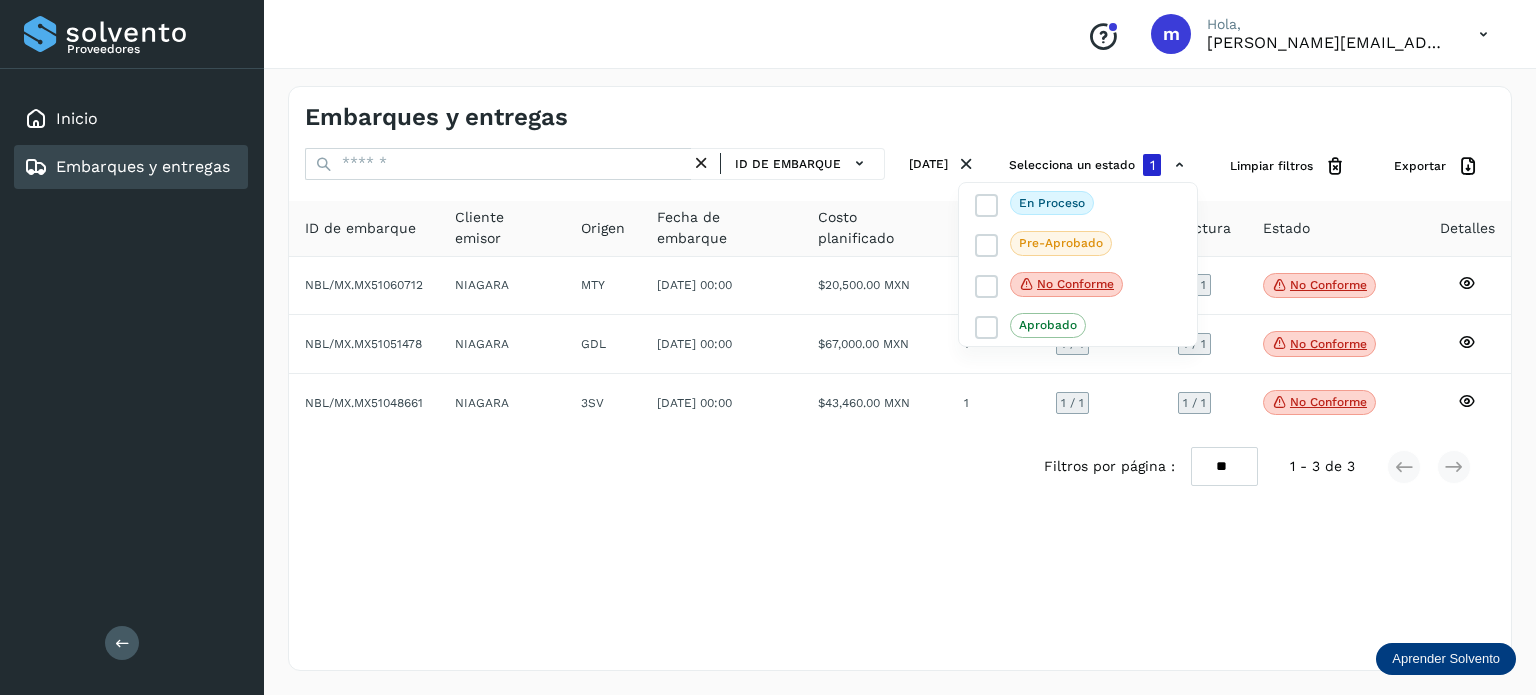click at bounding box center (768, 347) 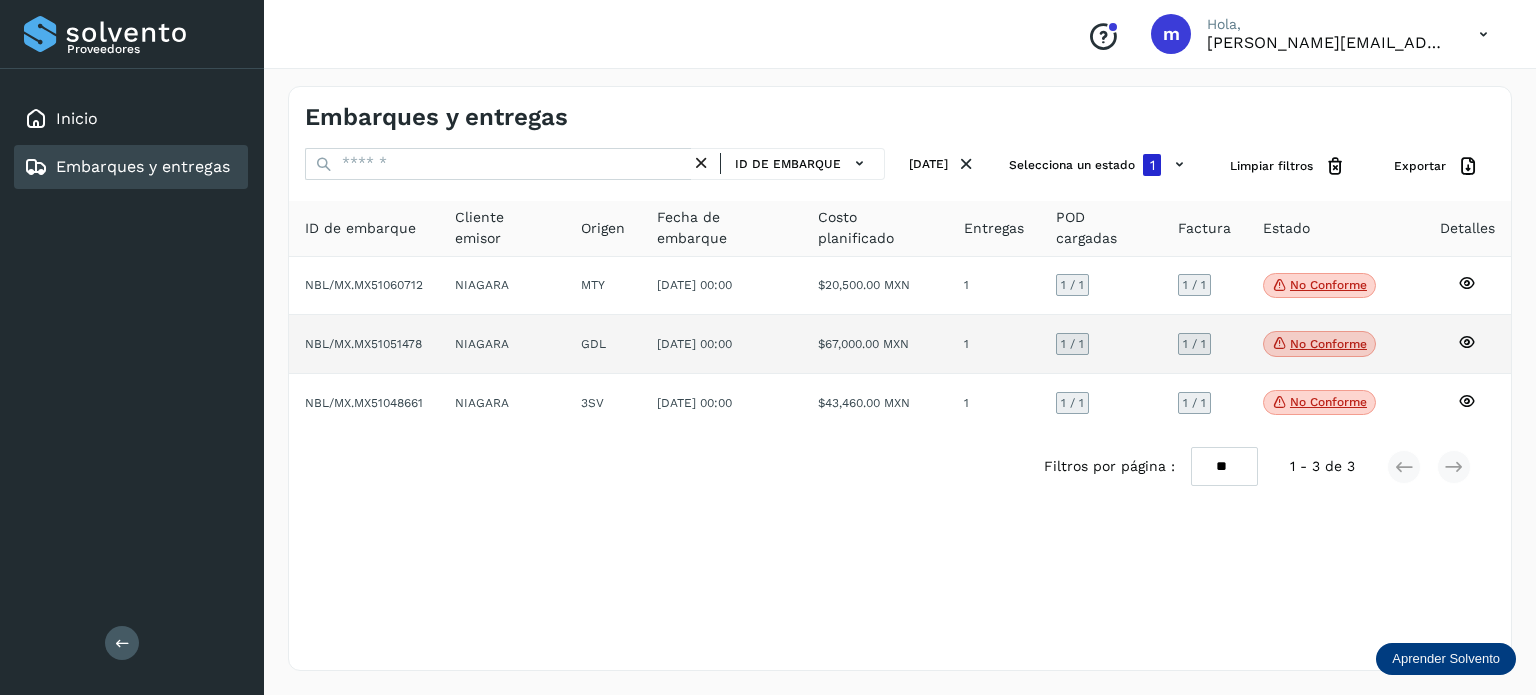 click on "No conforme" at bounding box center (1319, 344) 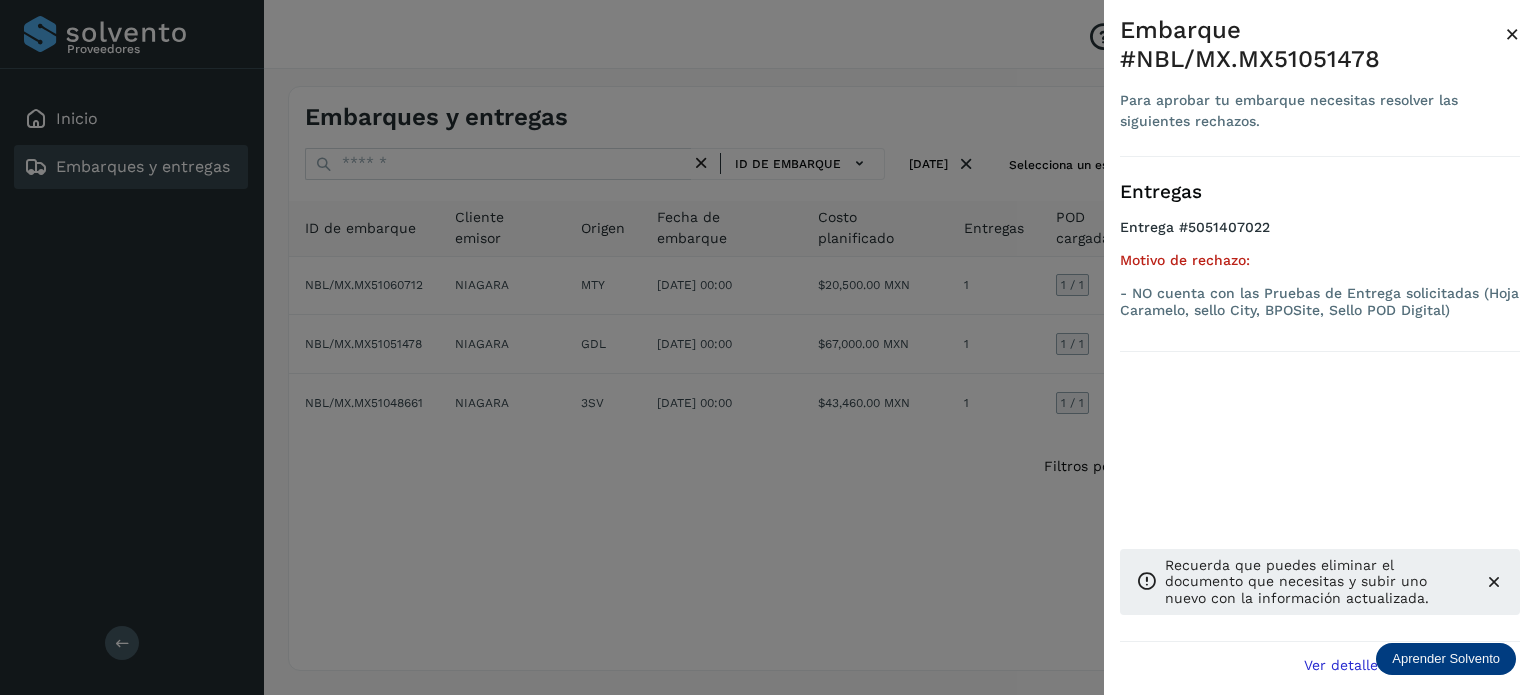 click on "Ver detalle de embarque" 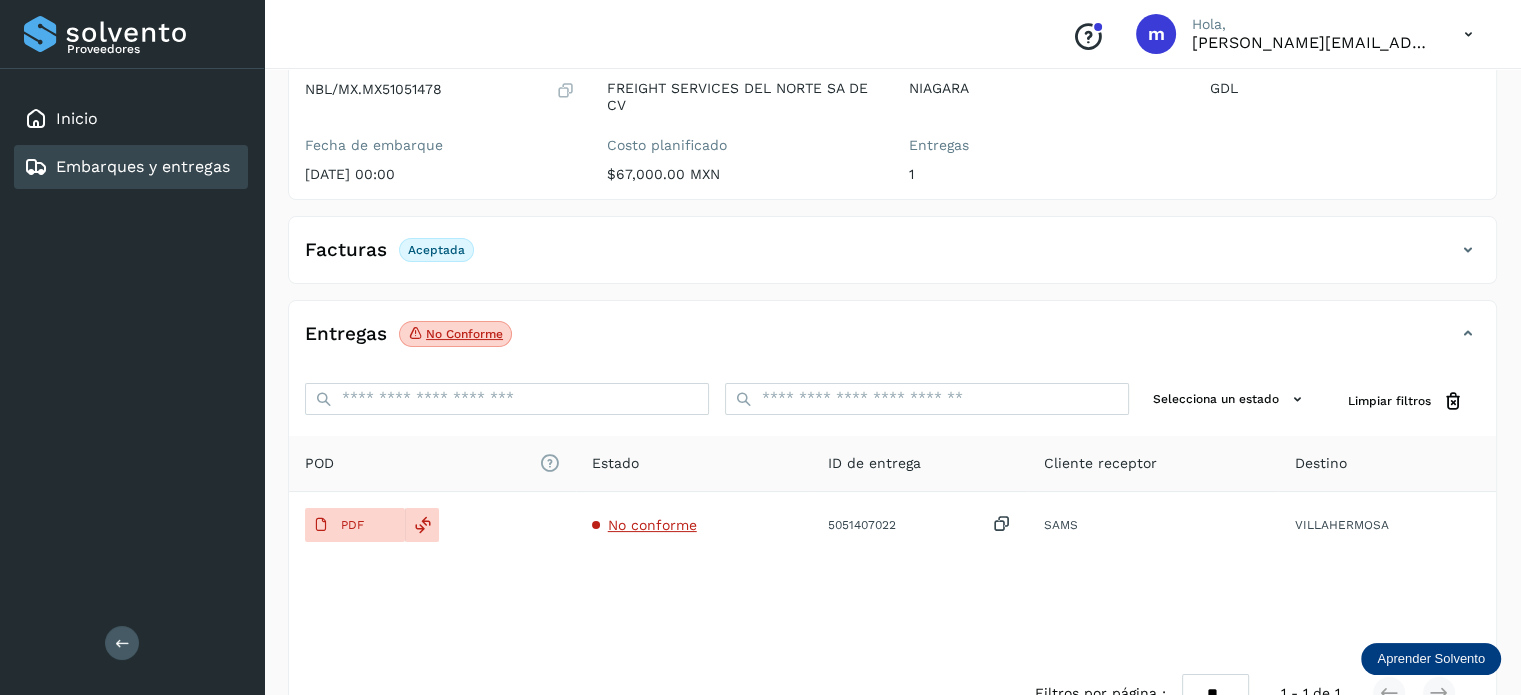 scroll, scrollTop: 264, scrollLeft: 0, axis: vertical 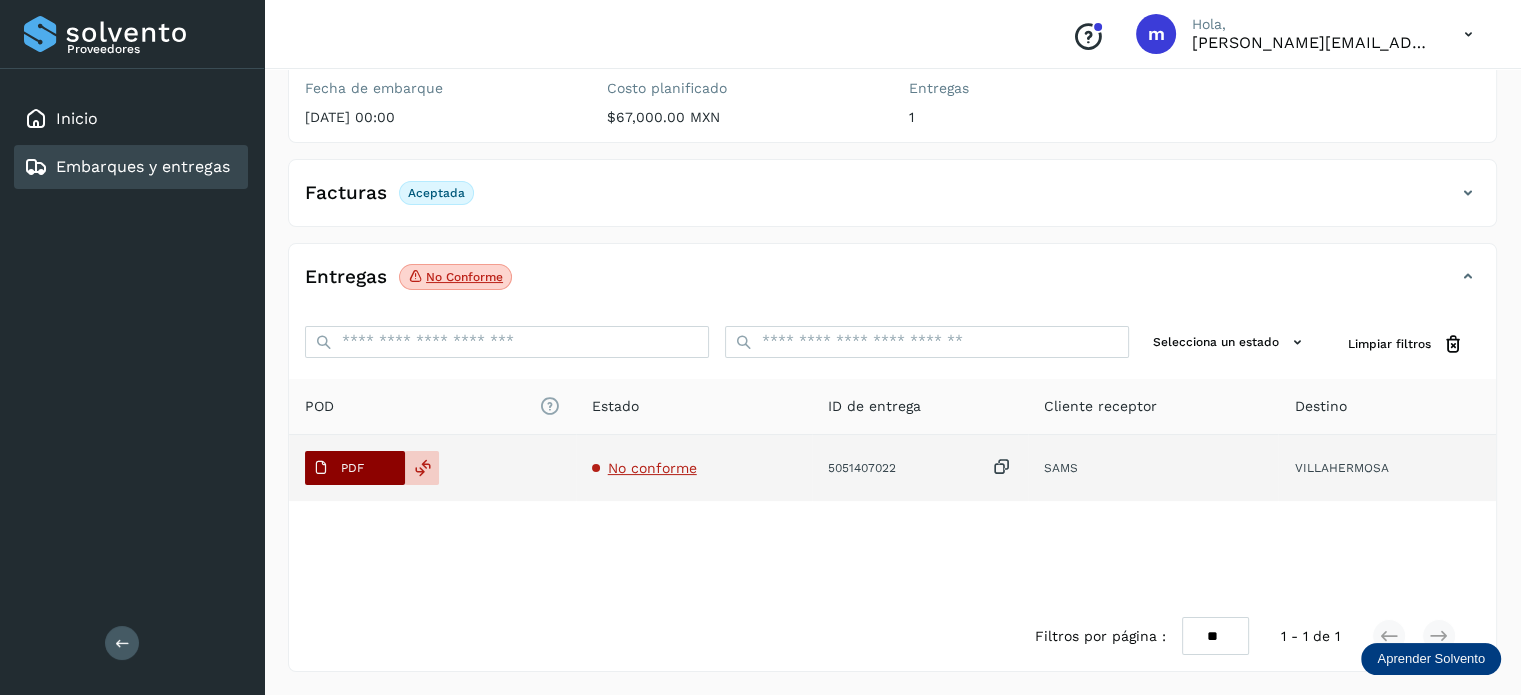 click on "PDF" at bounding box center [352, 468] 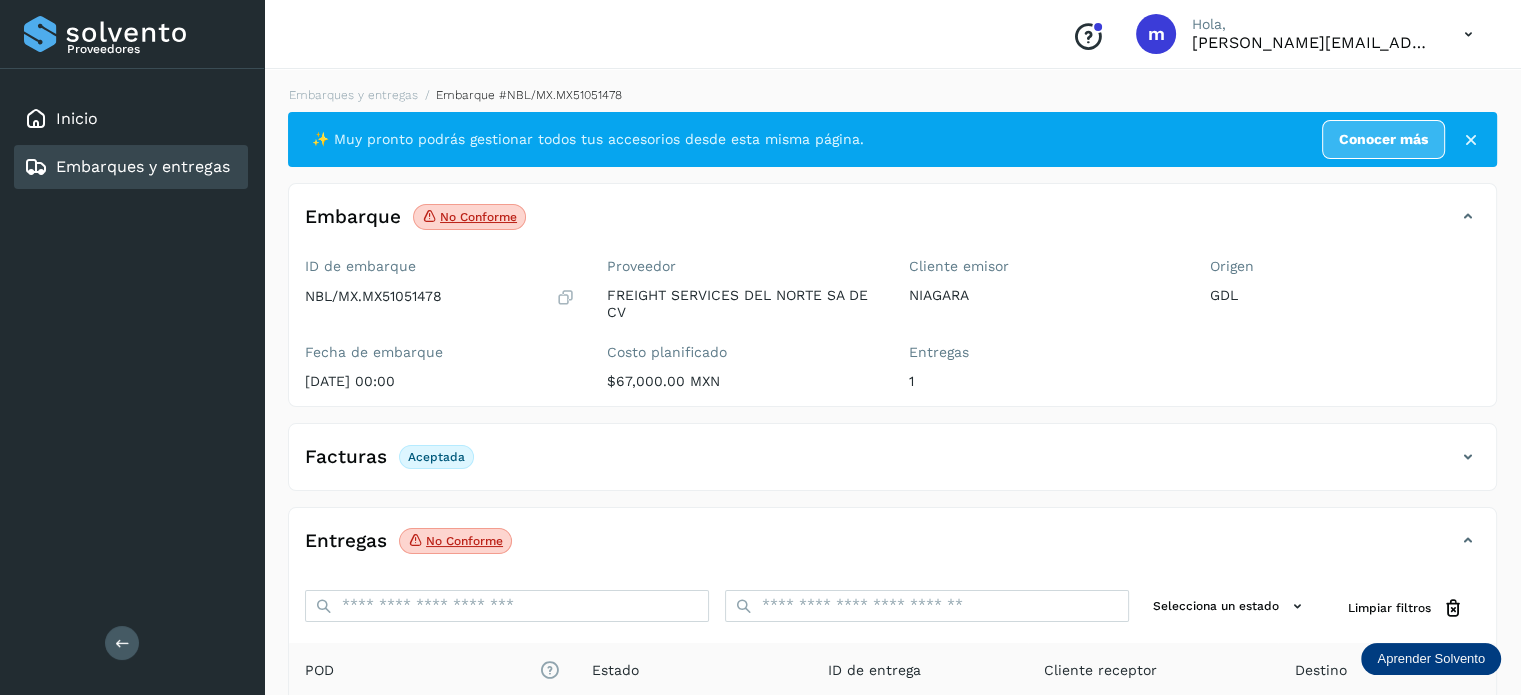 scroll, scrollTop: 100, scrollLeft: 0, axis: vertical 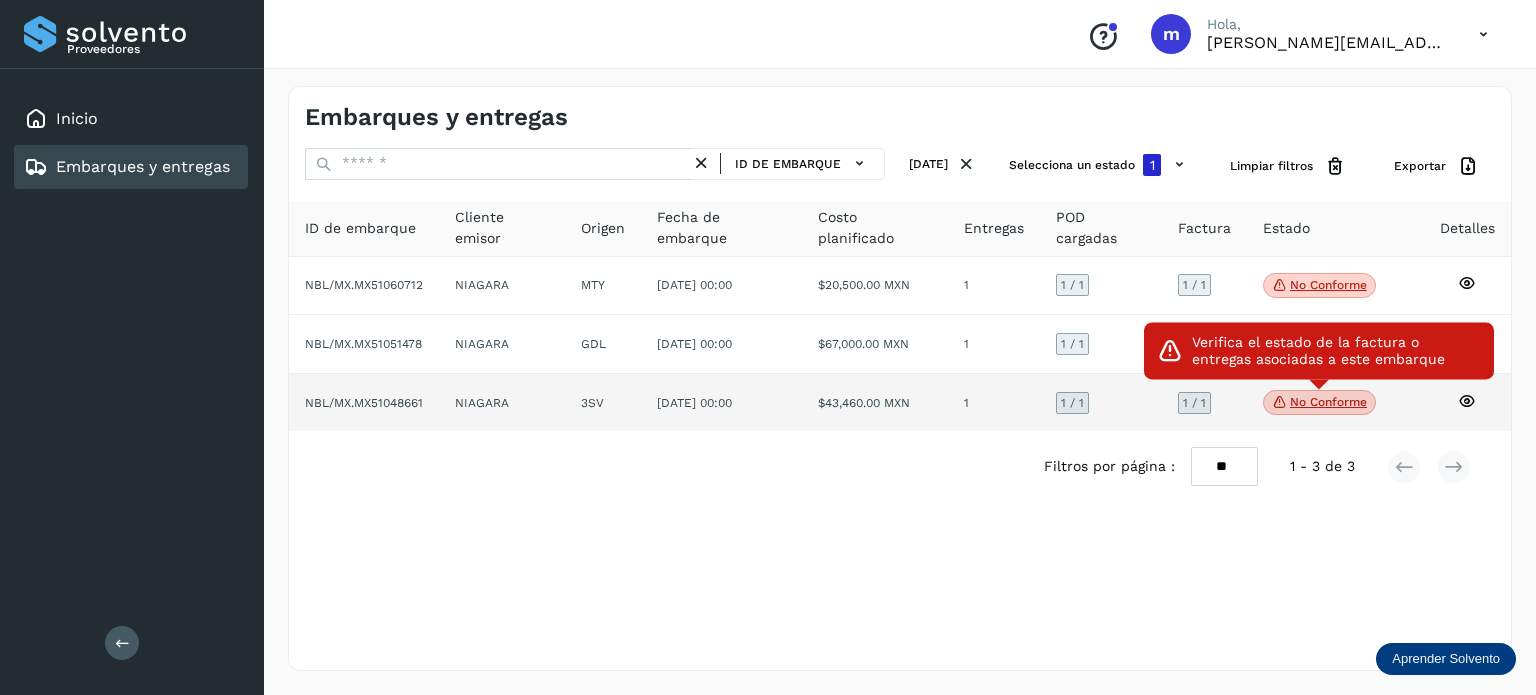 click on "No conforme" 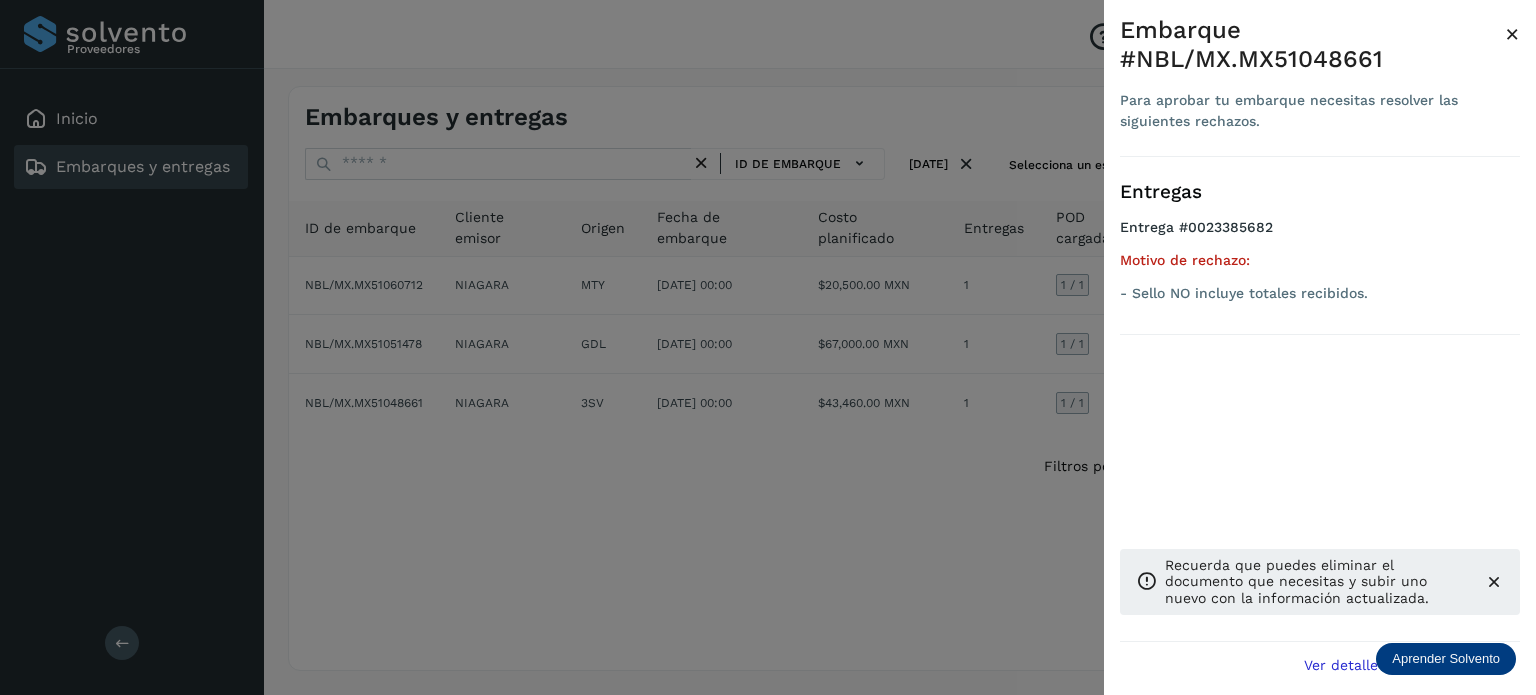 click on "Ver detalle de embarque" 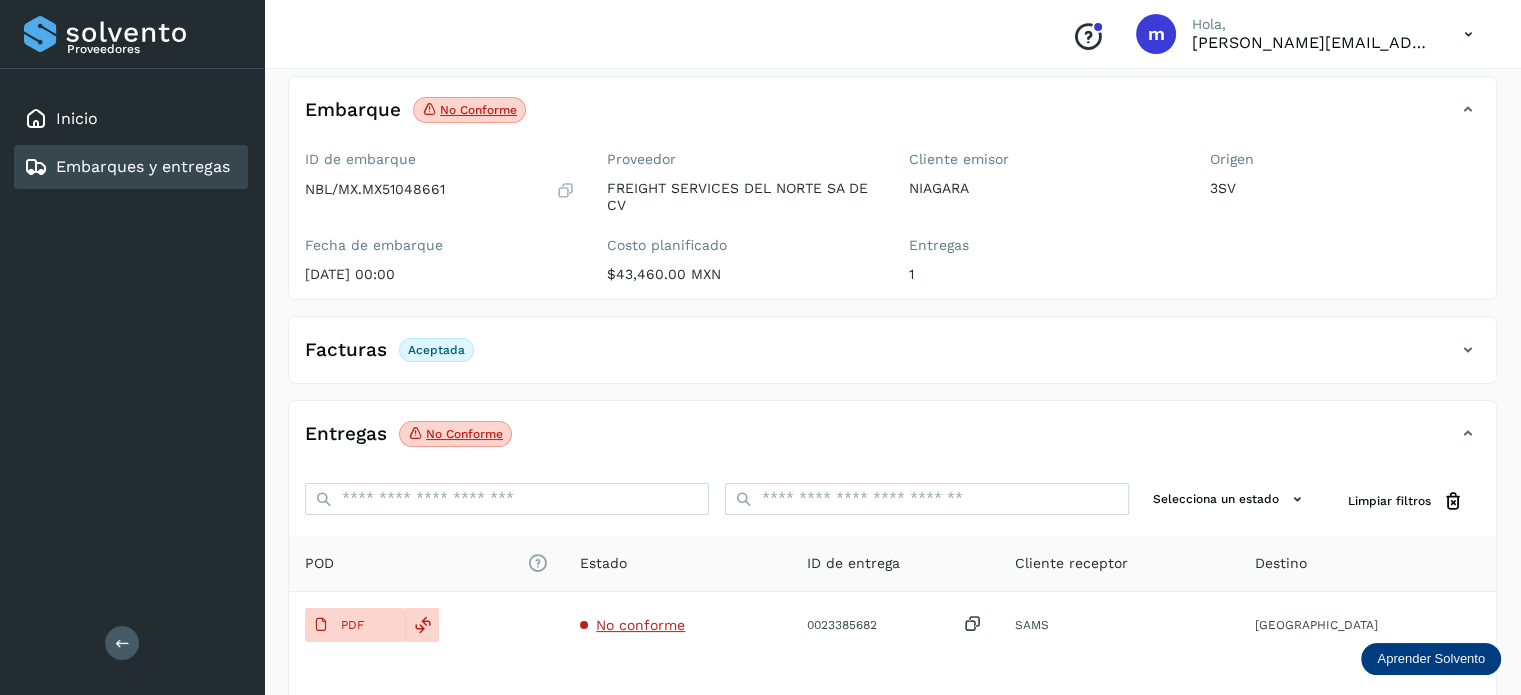 scroll, scrollTop: 264, scrollLeft: 0, axis: vertical 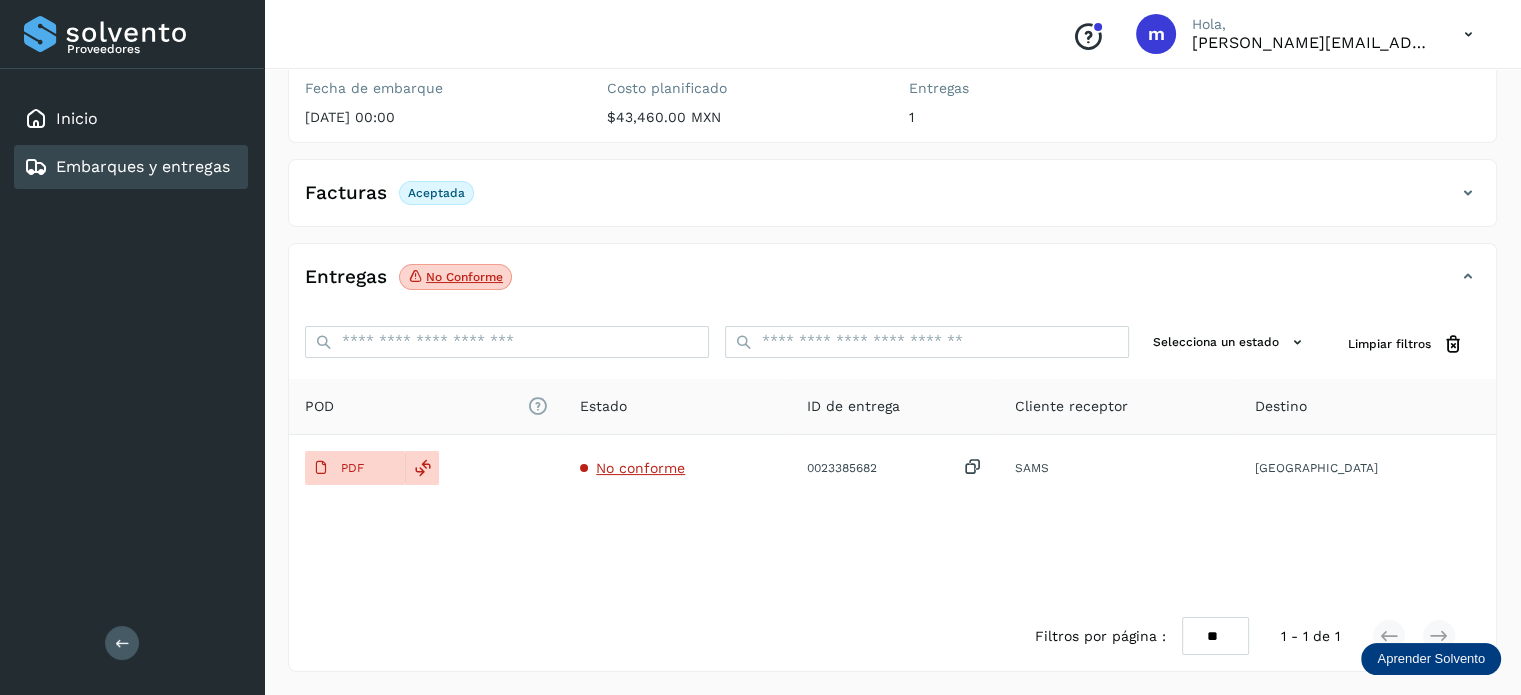 click on "No conforme" 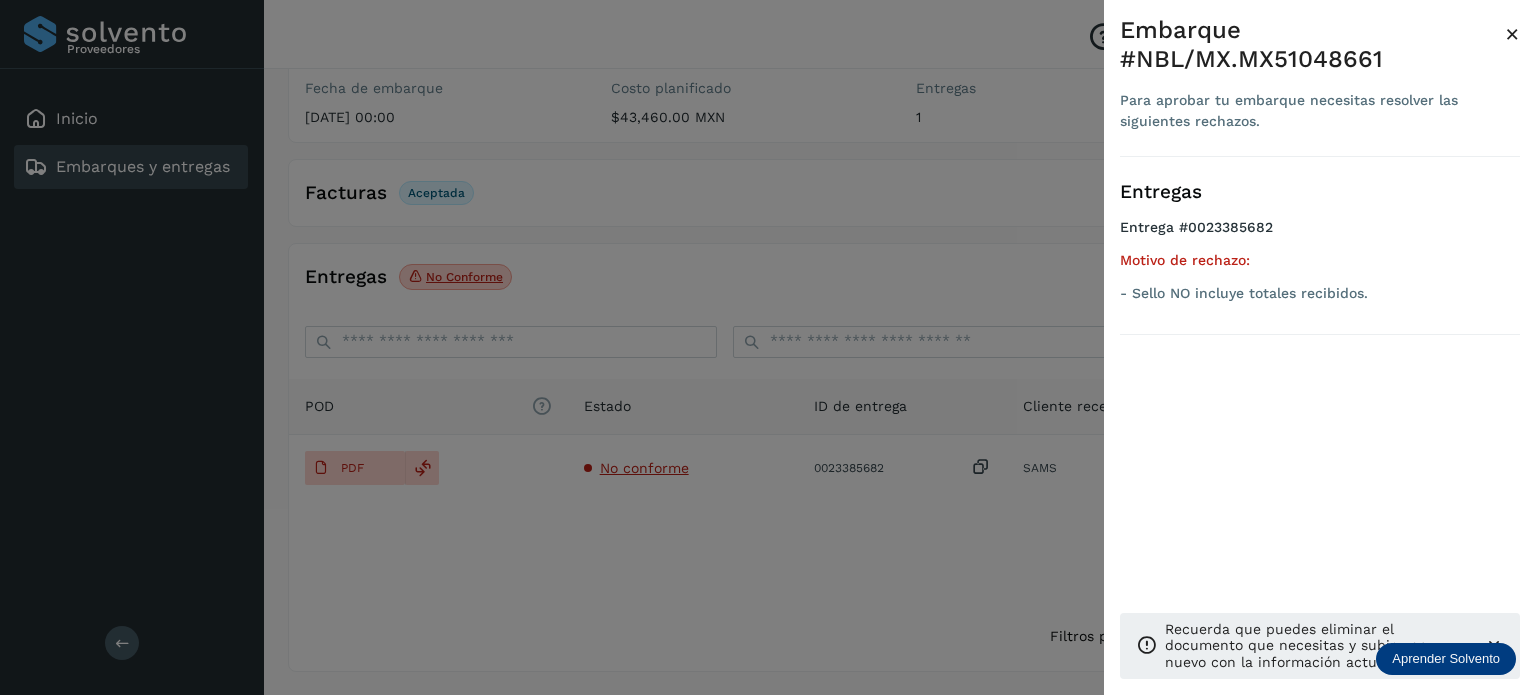 click at bounding box center [768, 347] 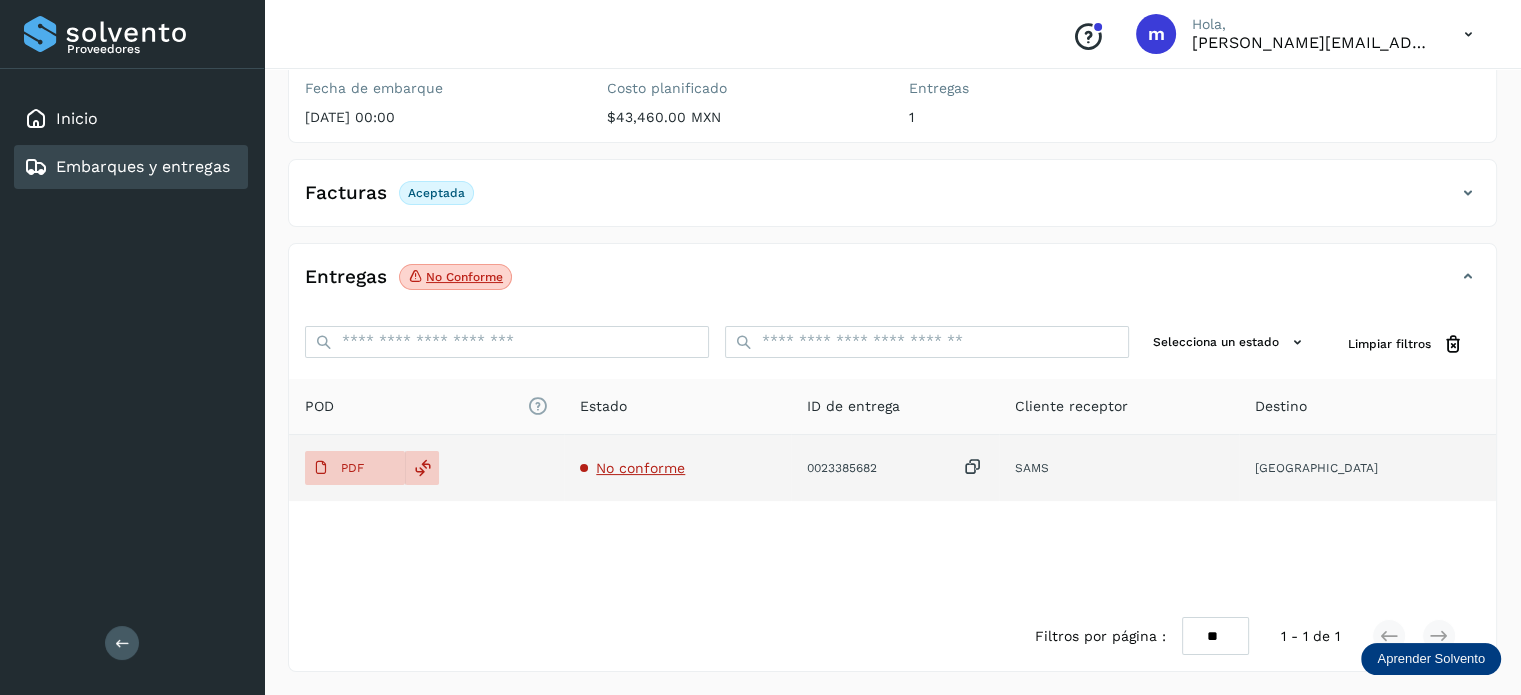 click on "PDF" 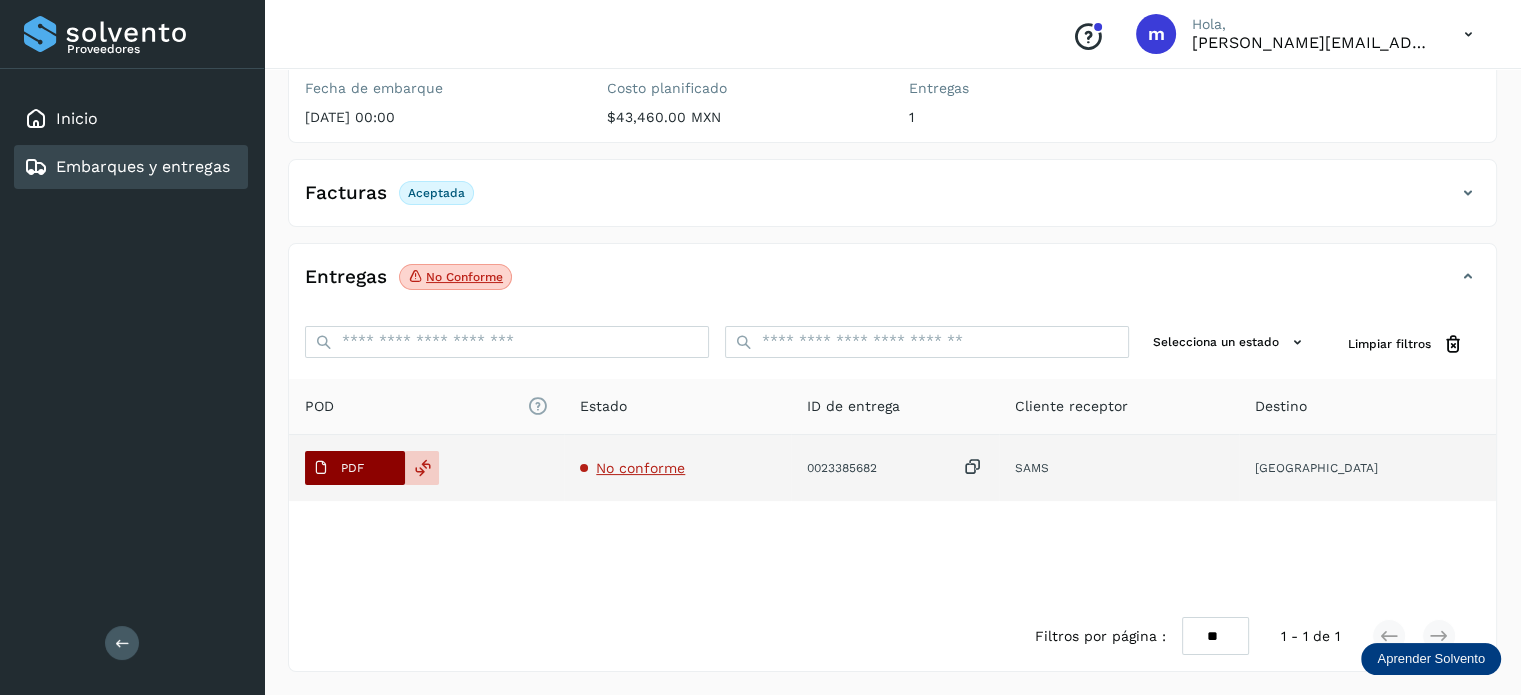 click on "PDF" at bounding box center [352, 468] 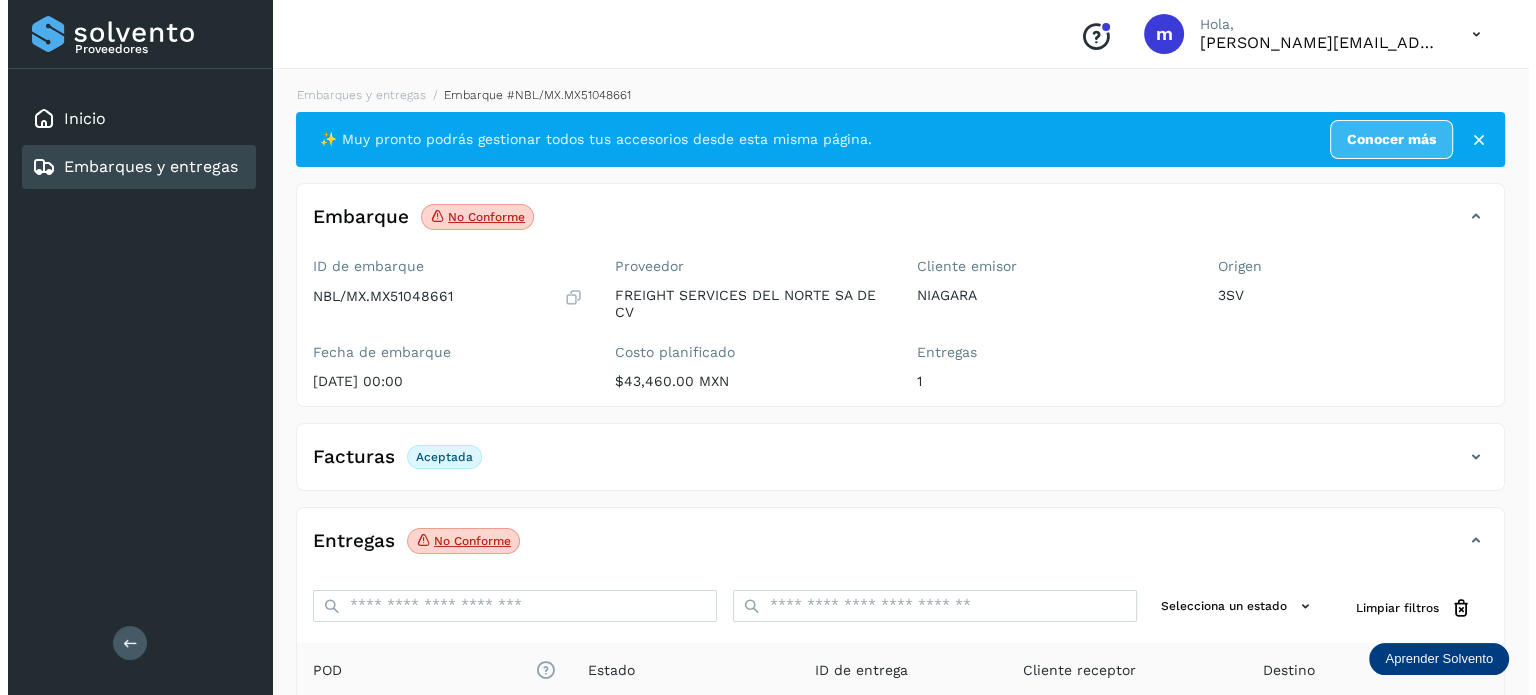 scroll, scrollTop: 0, scrollLeft: 0, axis: both 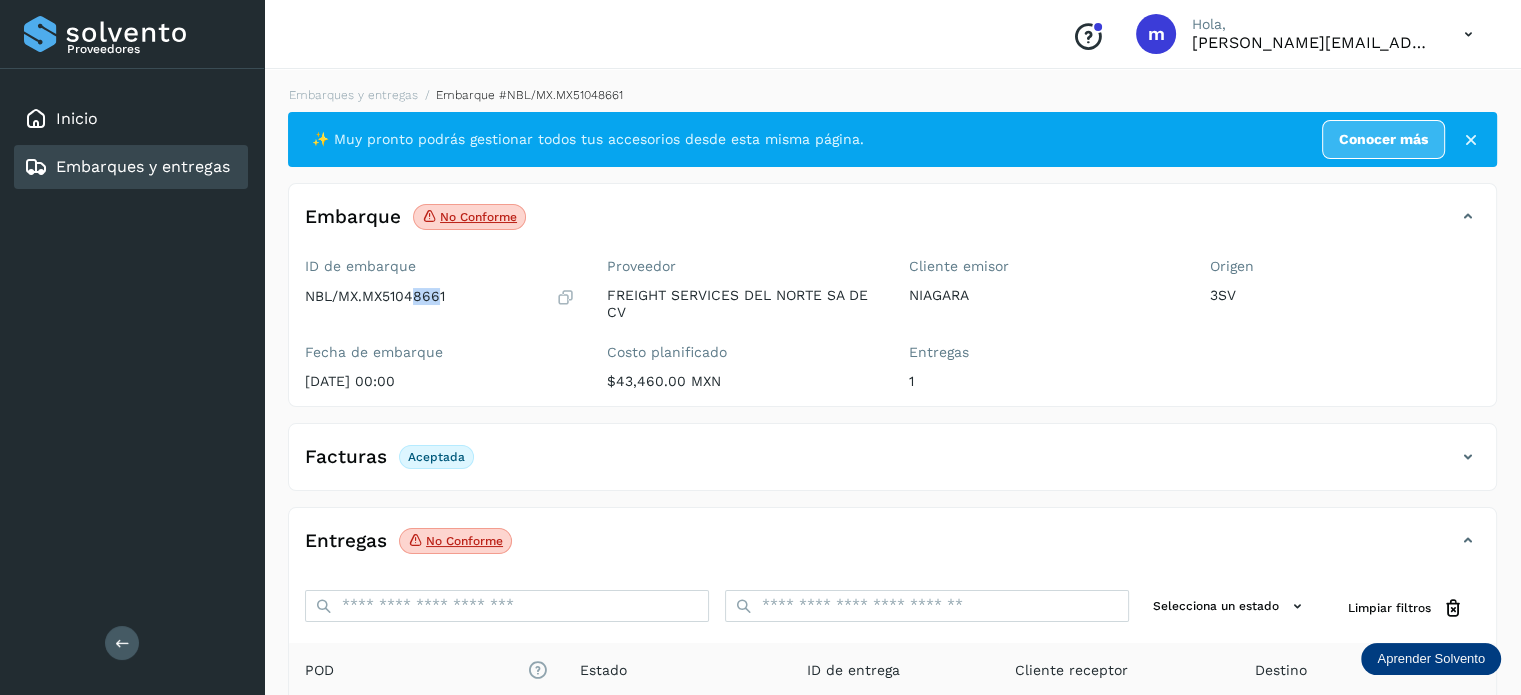 drag, startPoint x: 411, startPoint y: 297, endPoint x: 437, endPoint y: 299, distance: 26.076809 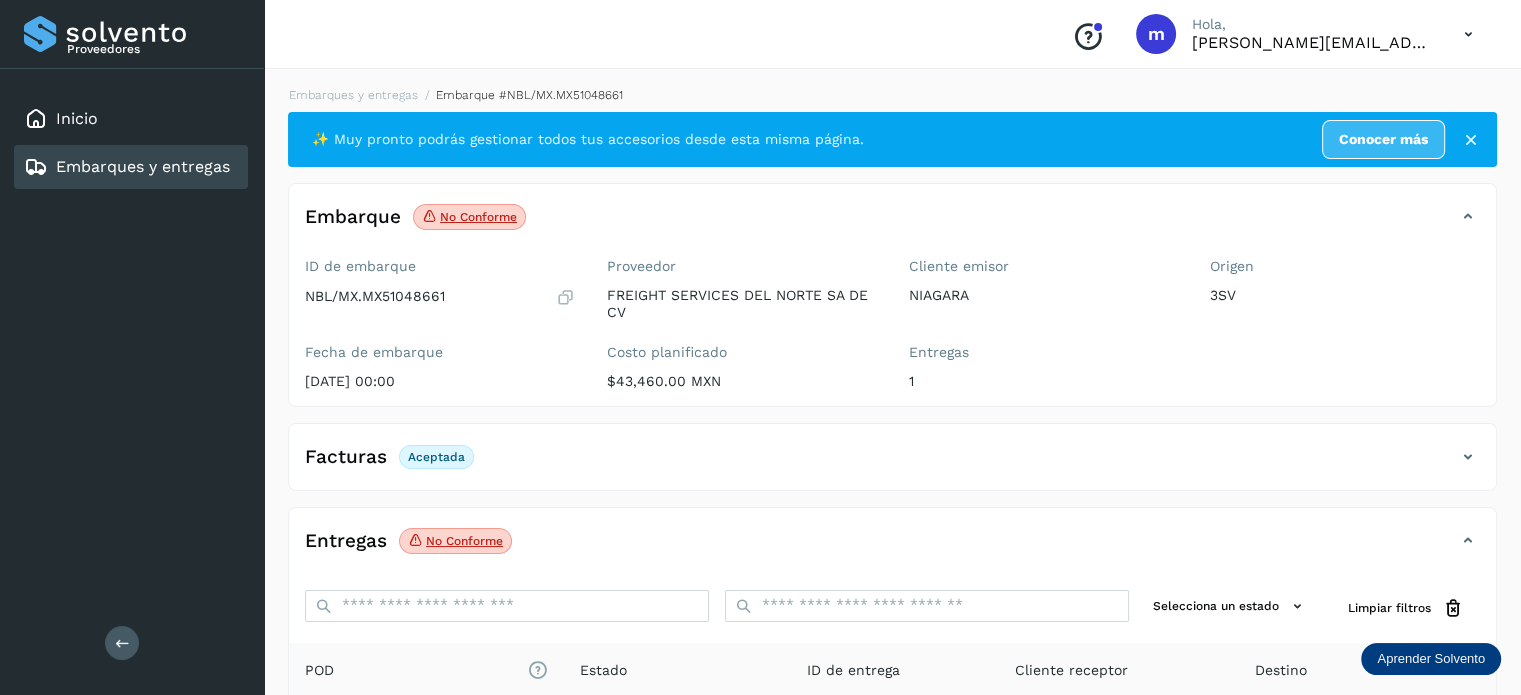 click at bounding box center (1468, 34) 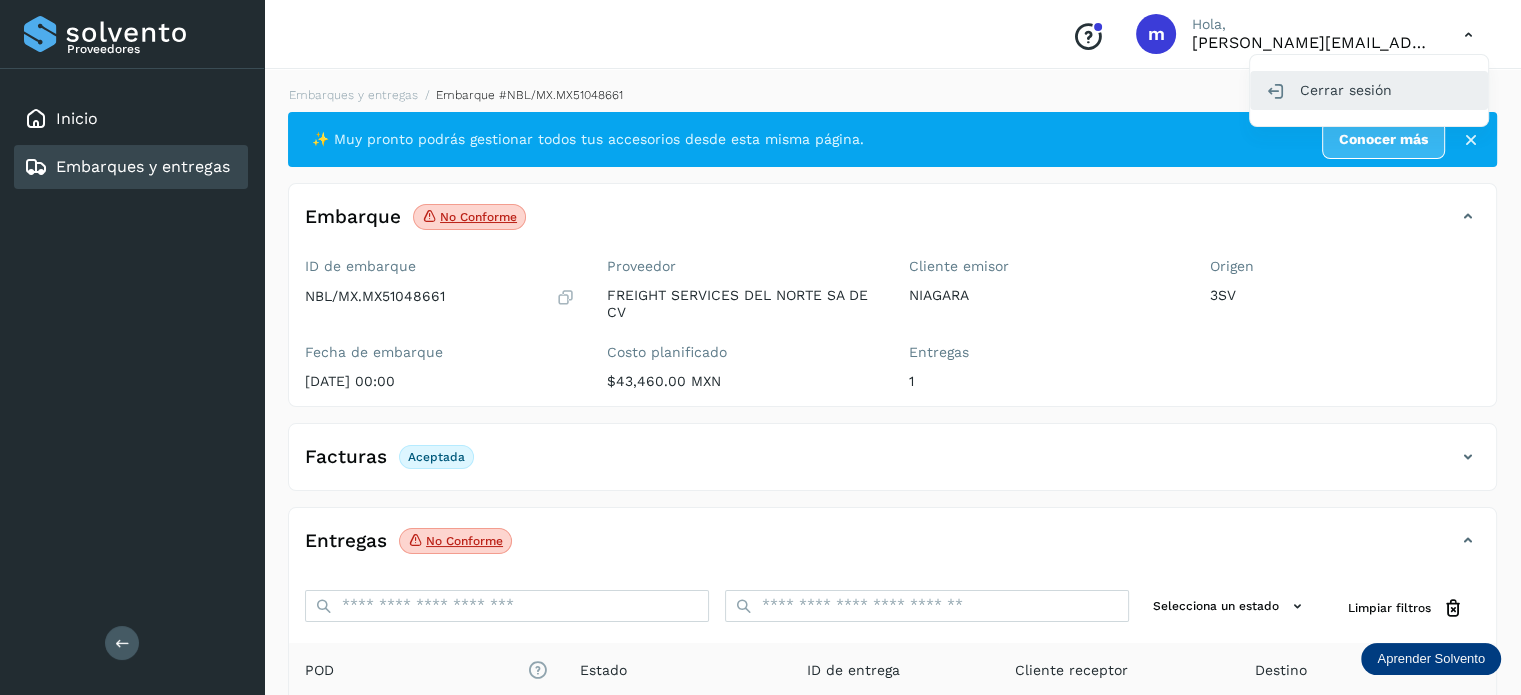 click on "Cerrar sesión" 